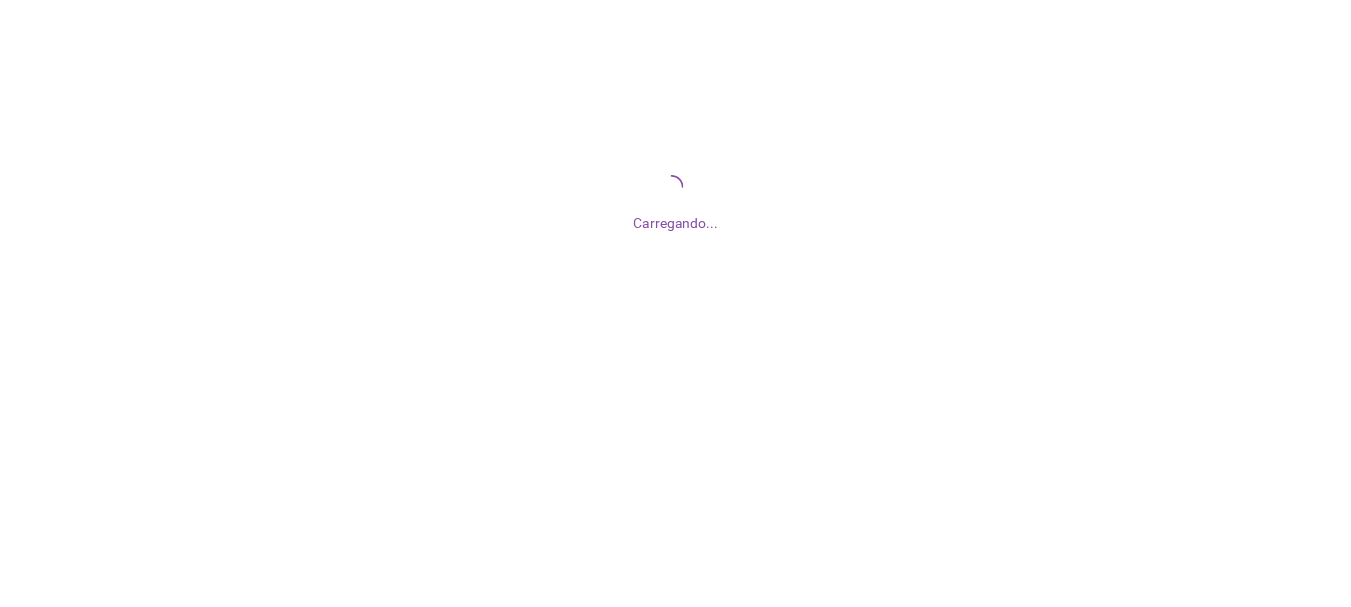 scroll, scrollTop: 0, scrollLeft: 0, axis: both 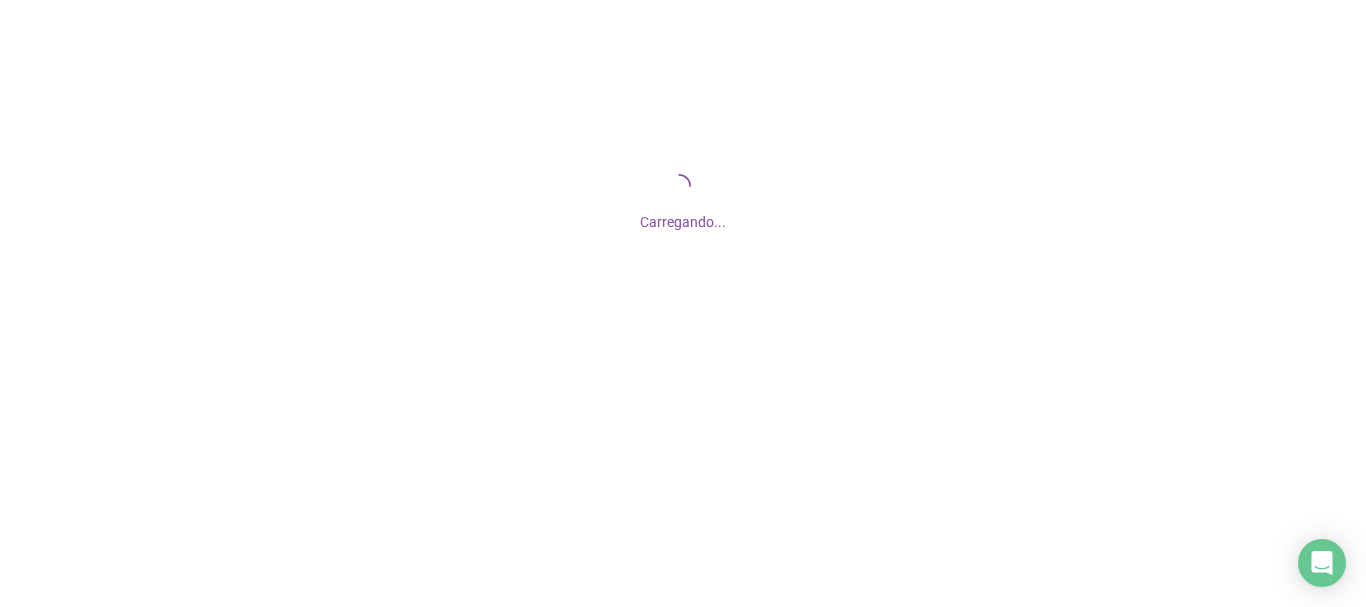 click on "Carregando..." at bounding box center [683, 200] 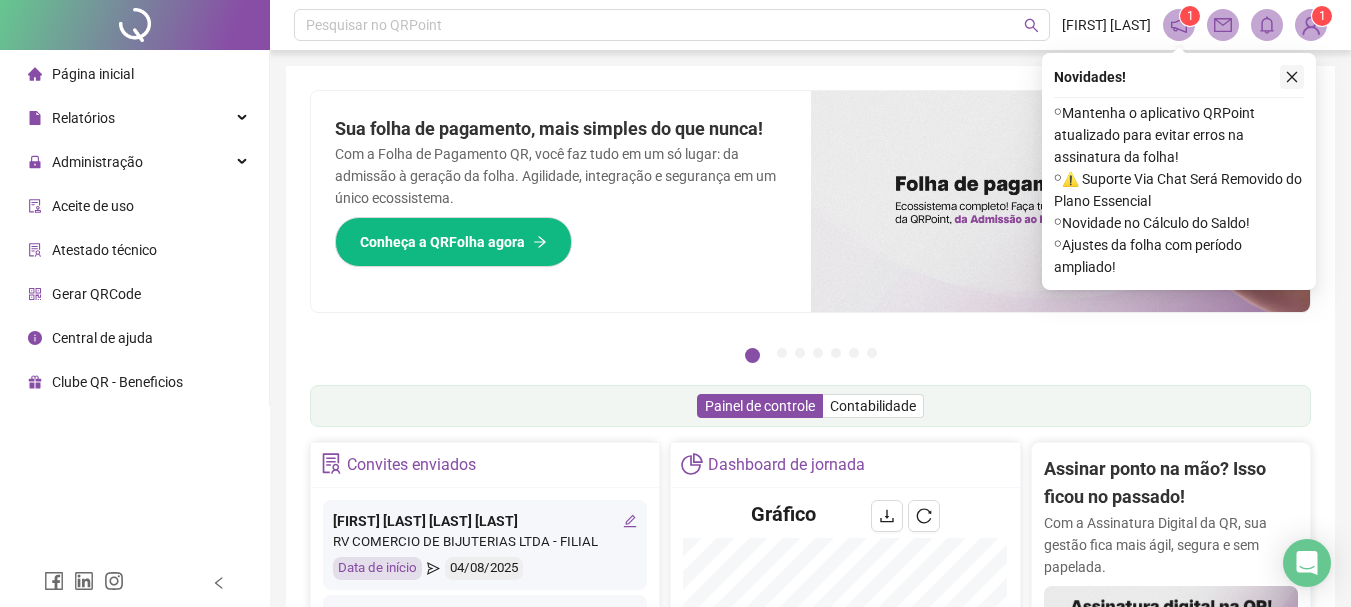 click 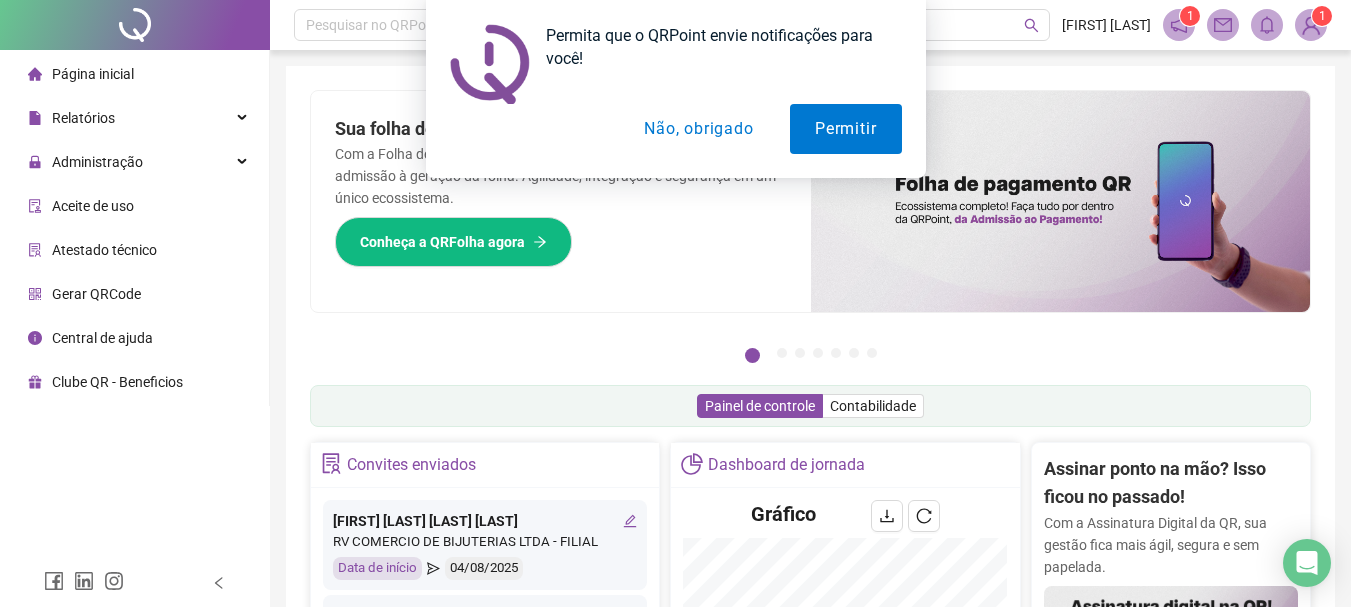 click on "Não, obrigado" at bounding box center [698, 129] 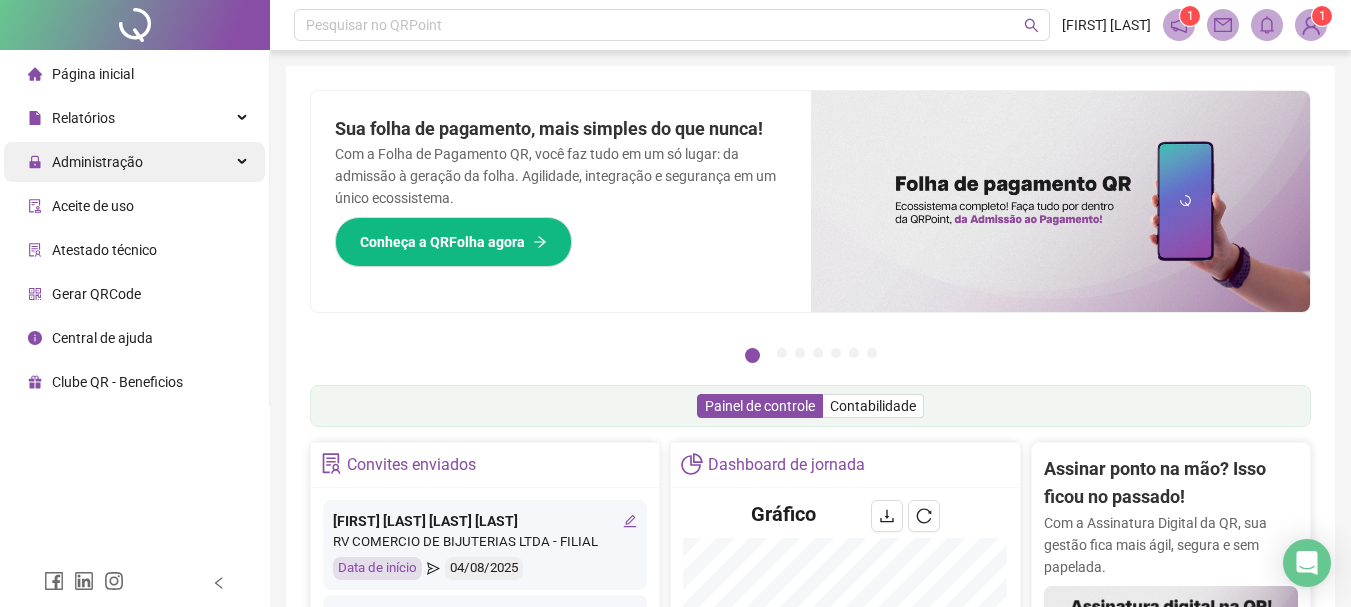 click on "Administração" at bounding box center (97, 162) 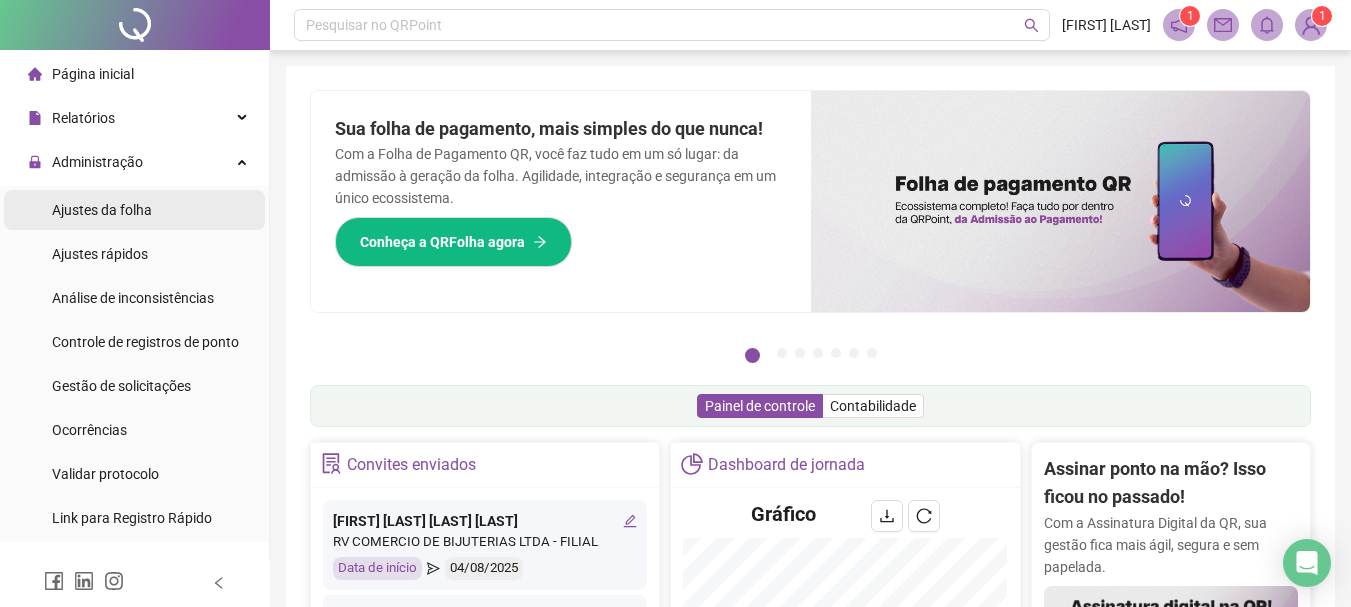 click on "Ajustes da folha" at bounding box center [102, 210] 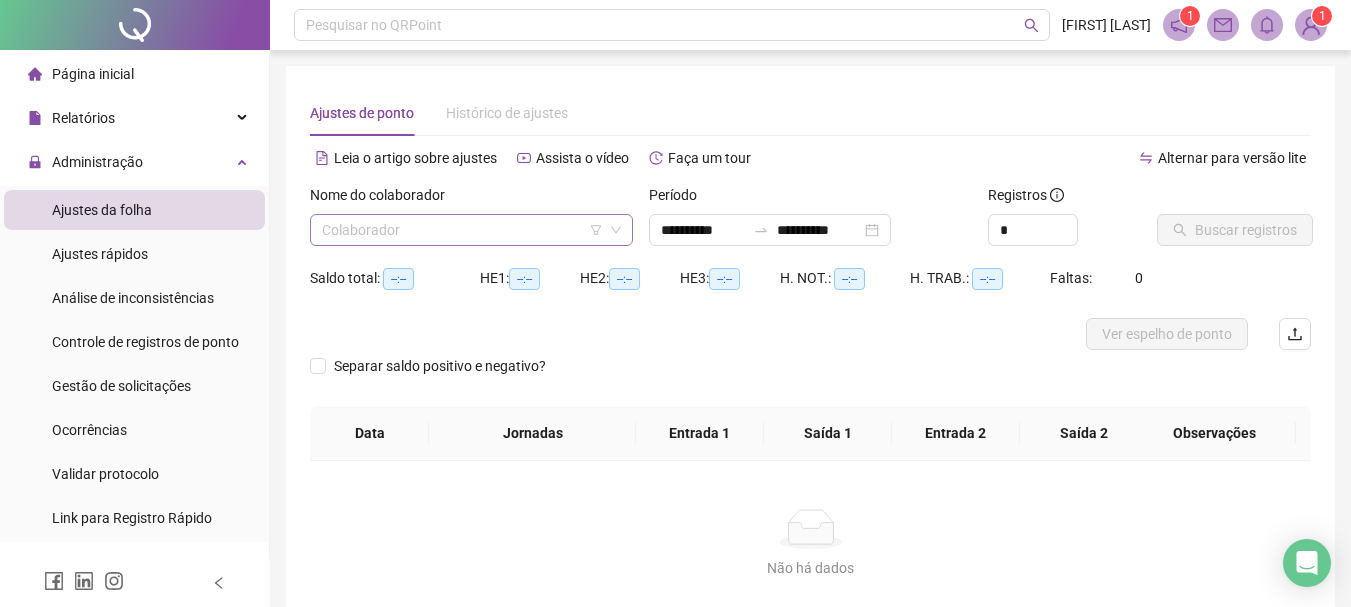 click at bounding box center (462, 230) 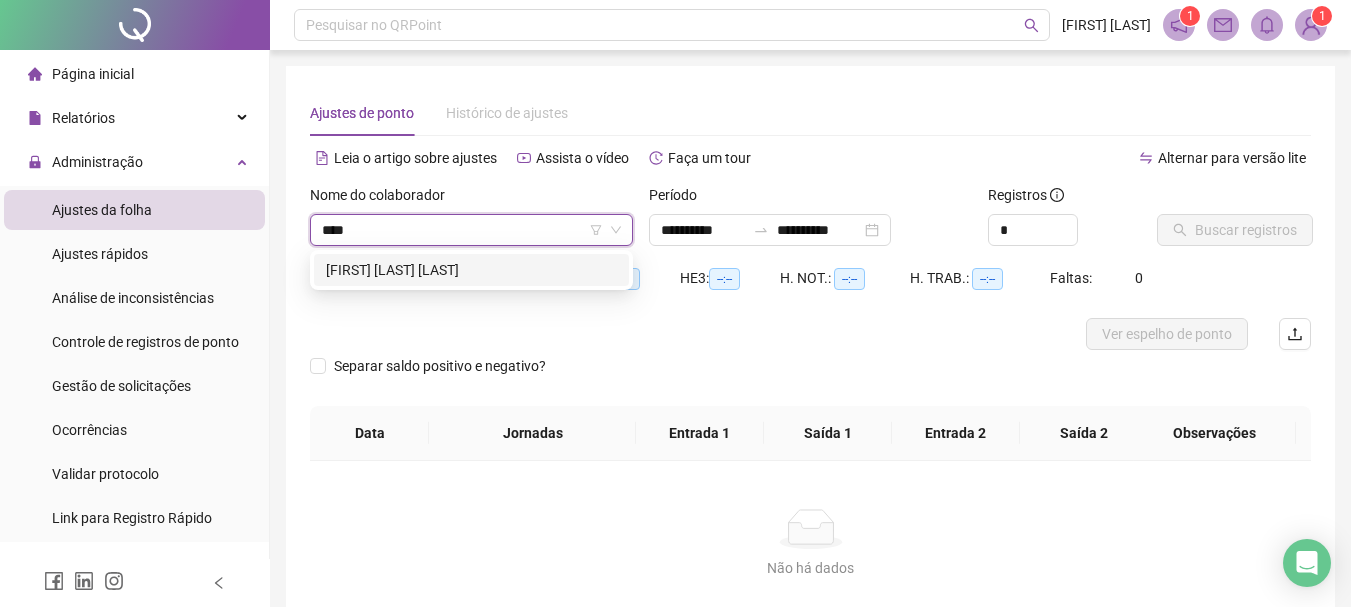 type on "*****" 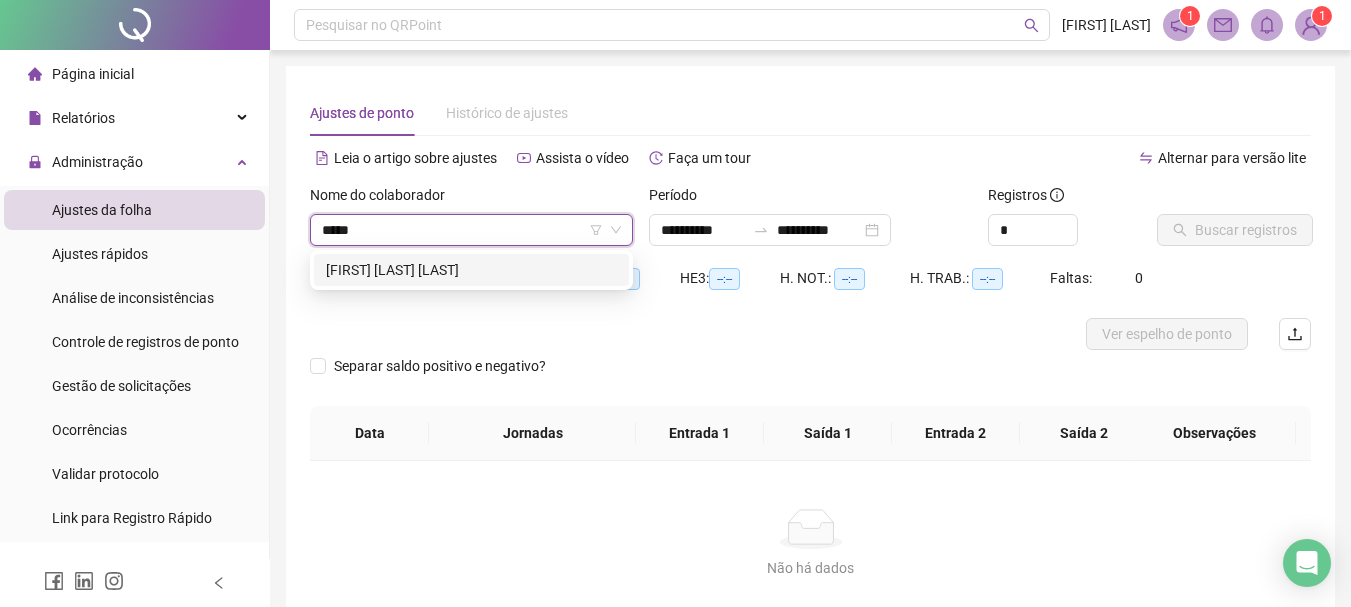 click on "[FIRST] [LAST] [LAST]" at bounding box center (471, 270) 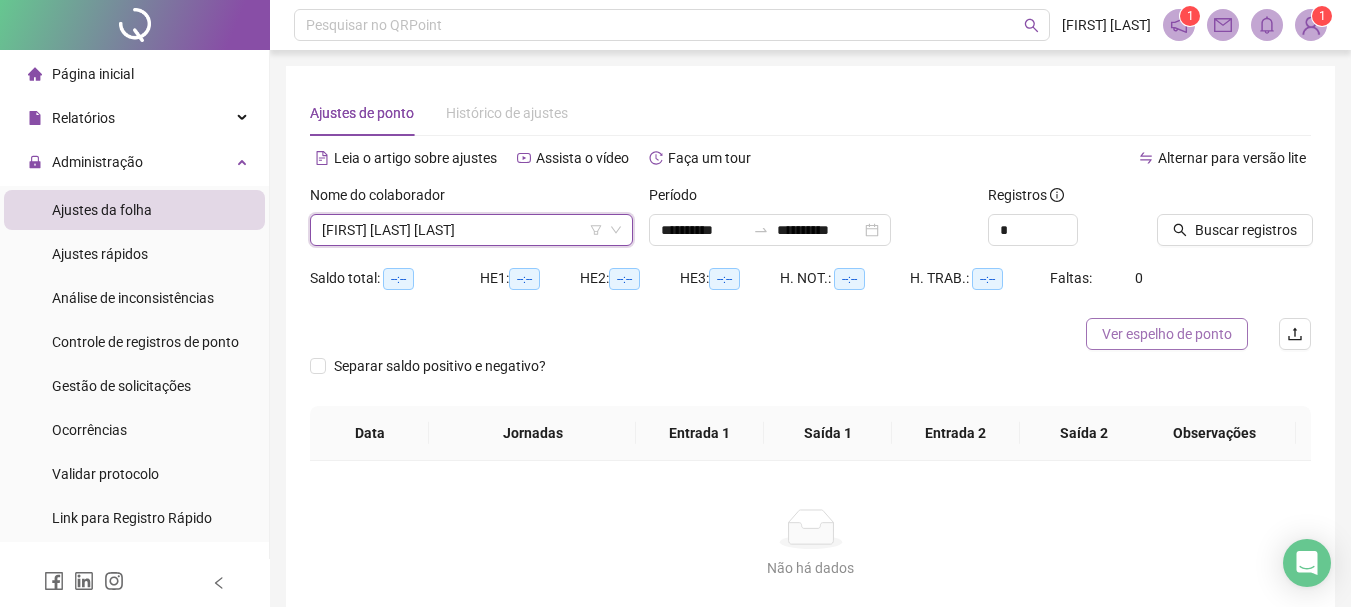 click on "Ver espelho de ponto" at bounding box center (1167, 334) 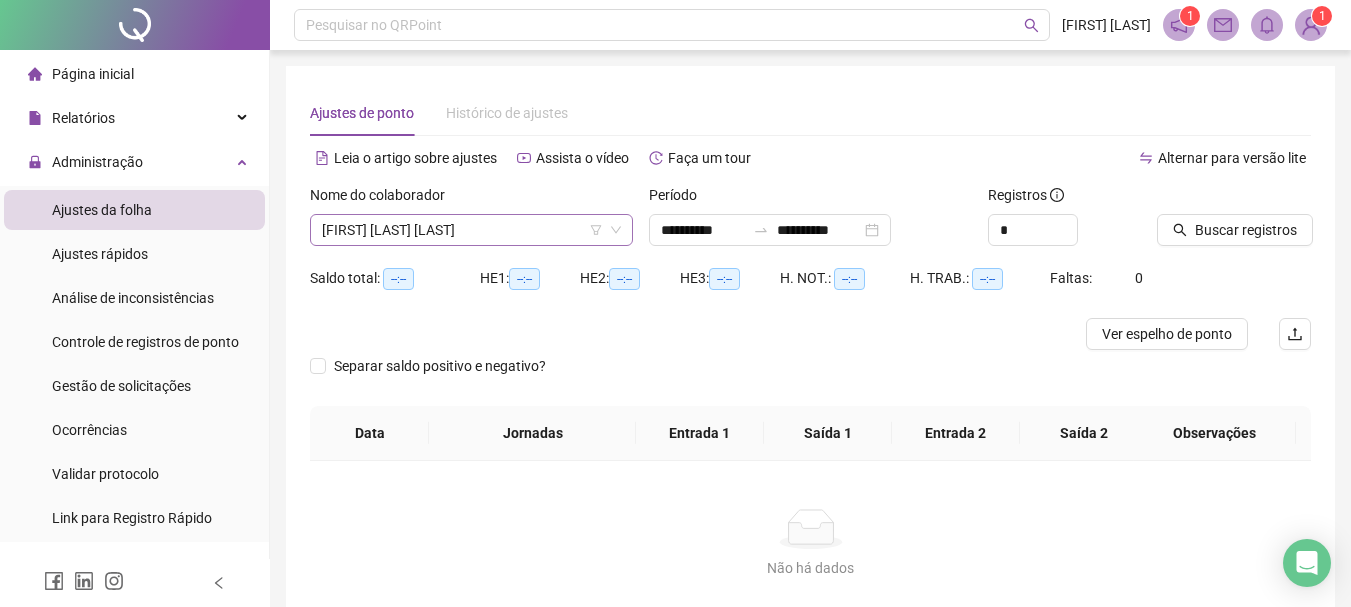 click on "[FIRST] [LAST] [LAST]" at bounding box center [471, 230] 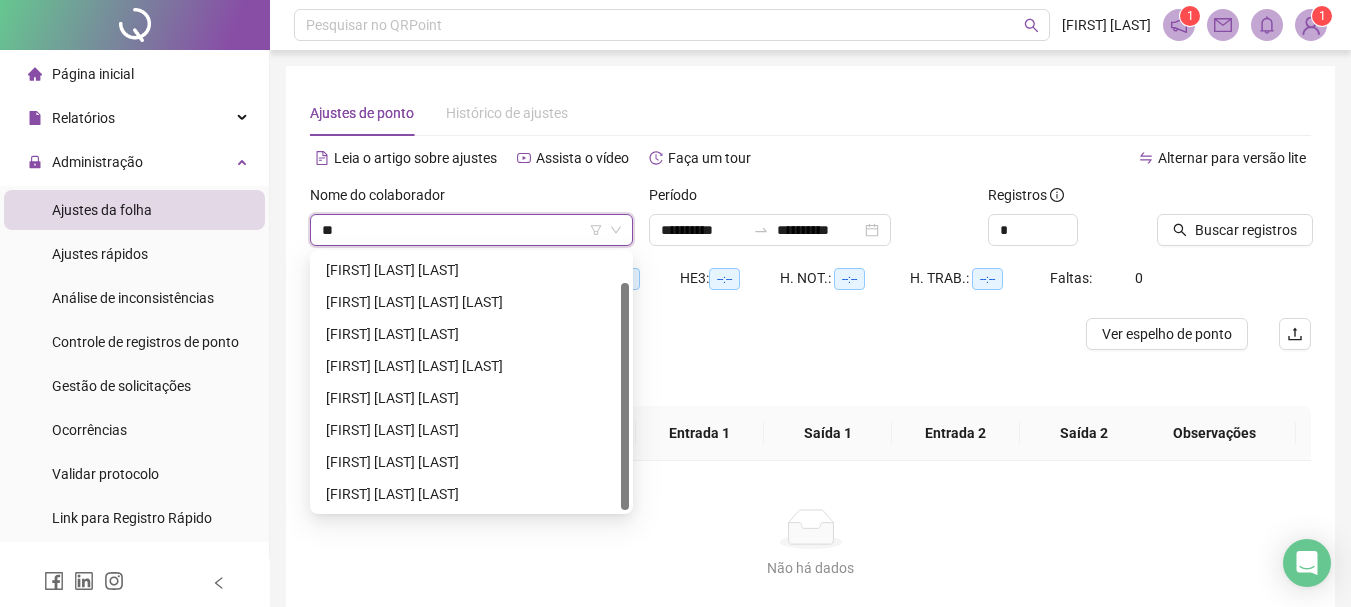 scroll, scrollTop: 0, scrollLeft: 0, axis: both 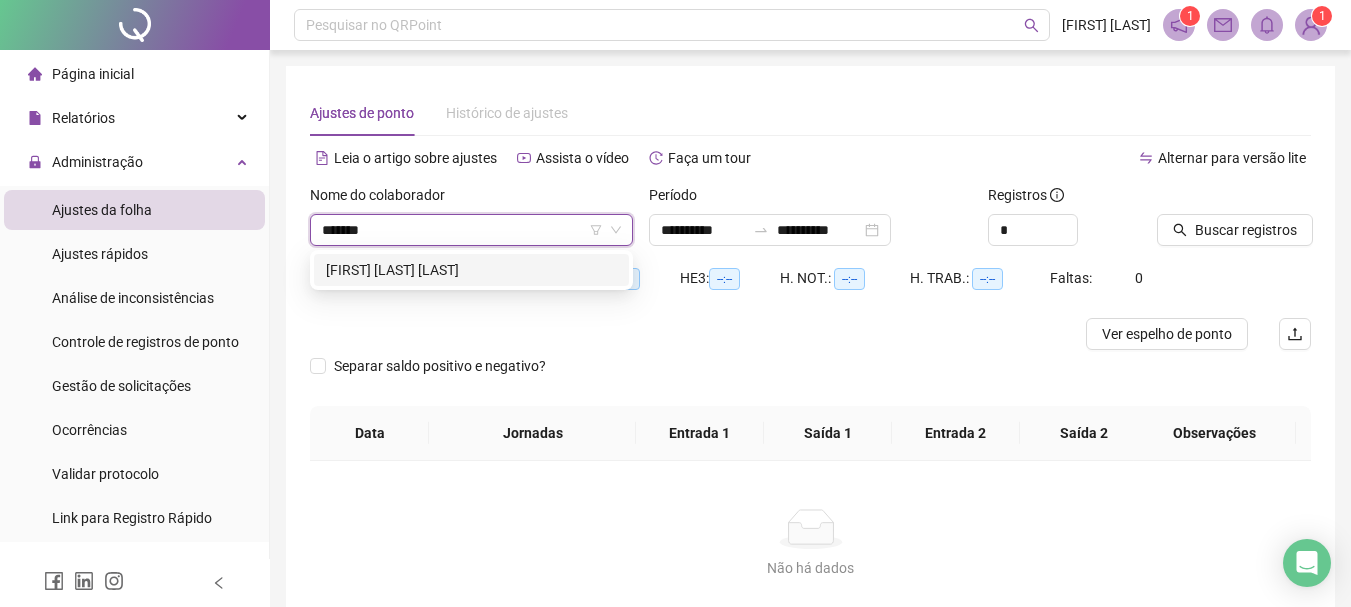 type on "********" 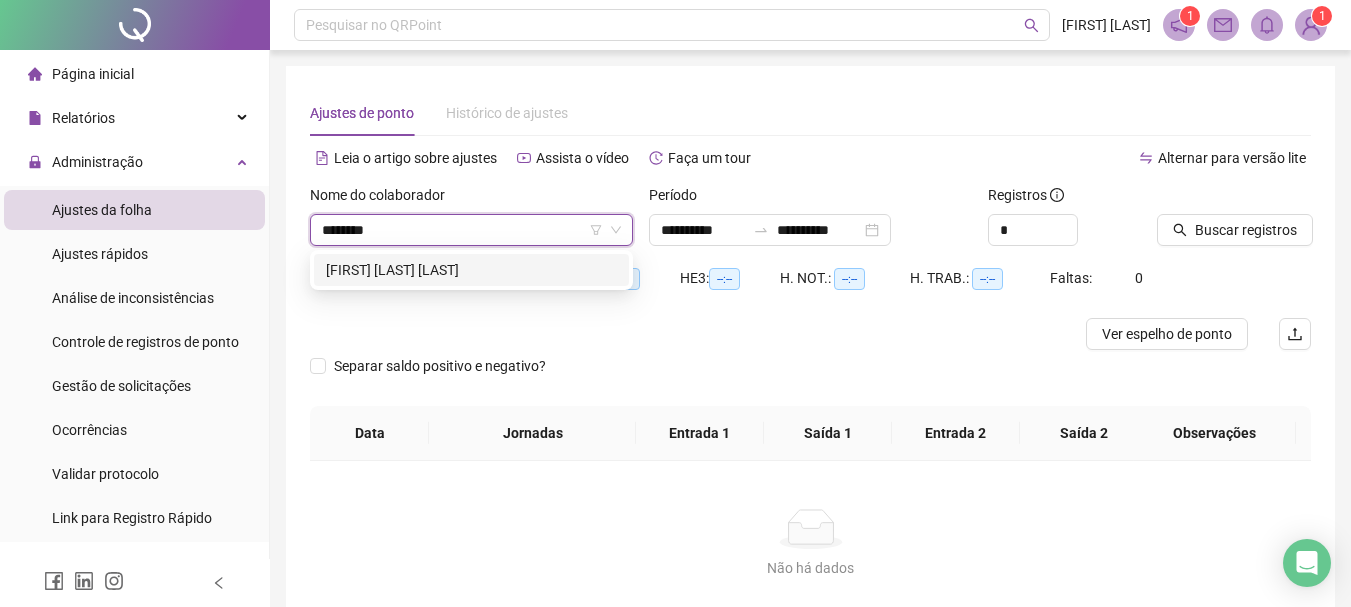 click on "[FIRST] [LAST] [LAST]" at bounding box center [471, 270] 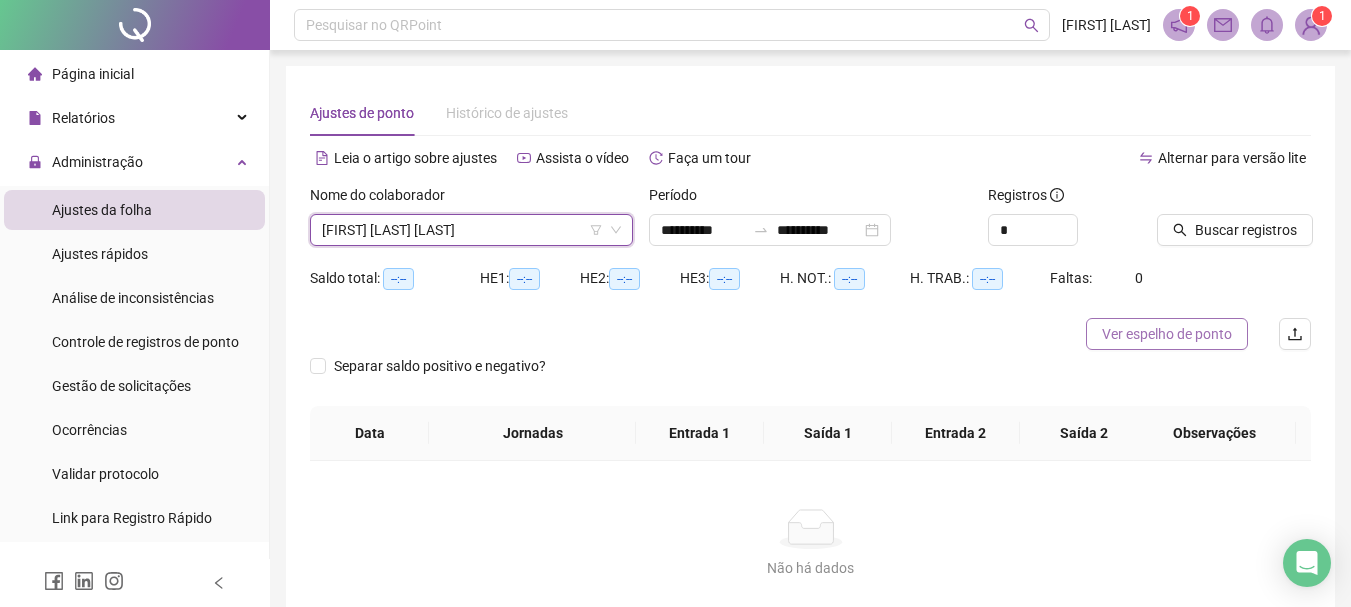 click on "Ver espelho de ponto" at bounding box center (1167, 334) 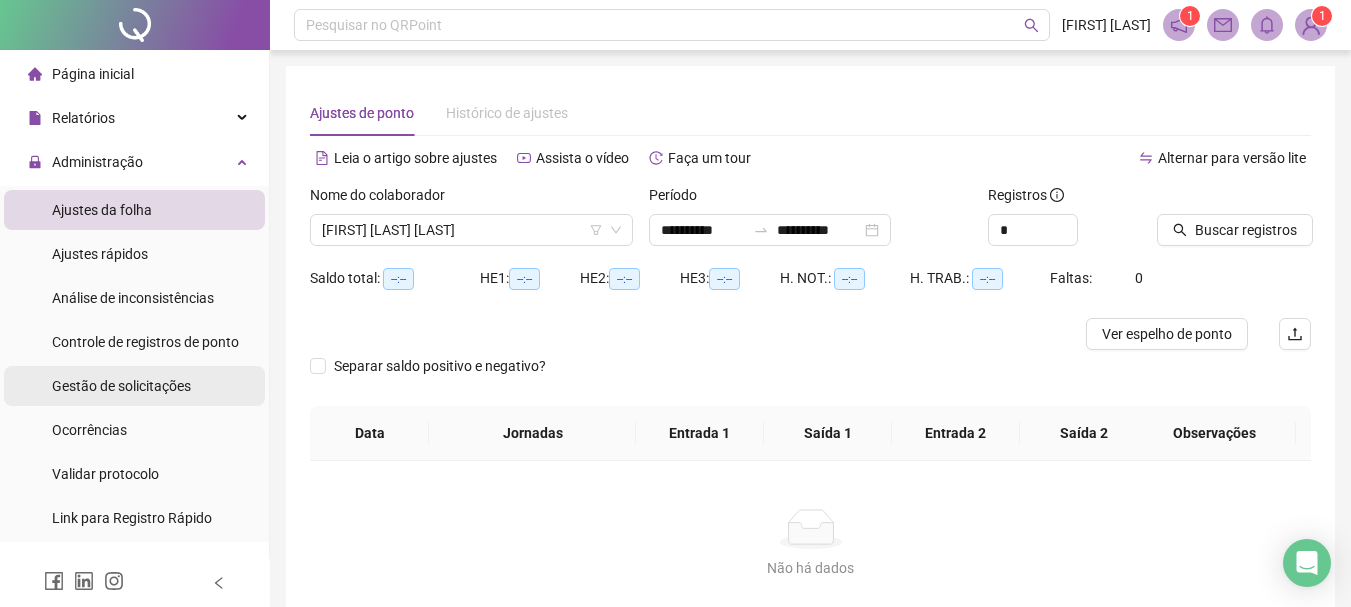 click on "Gestão de solicitações" at bounding box center [121, 386] 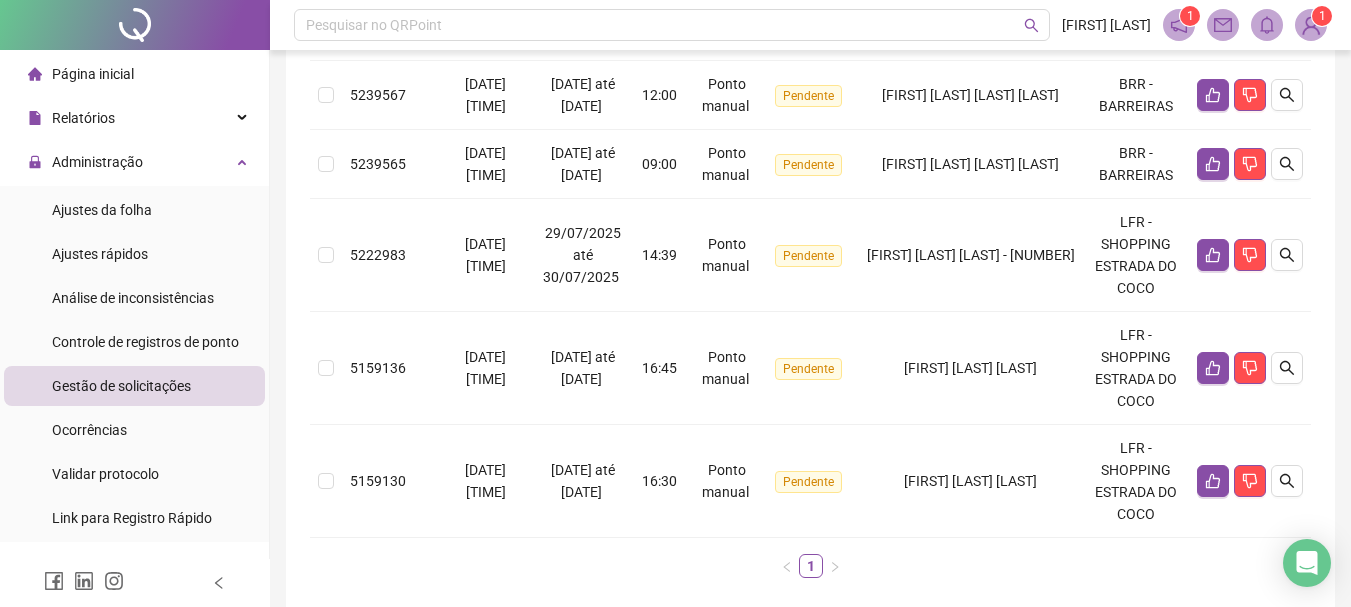 scroll, scrollTop: 418, scrollLeft: 0, axis: vertical 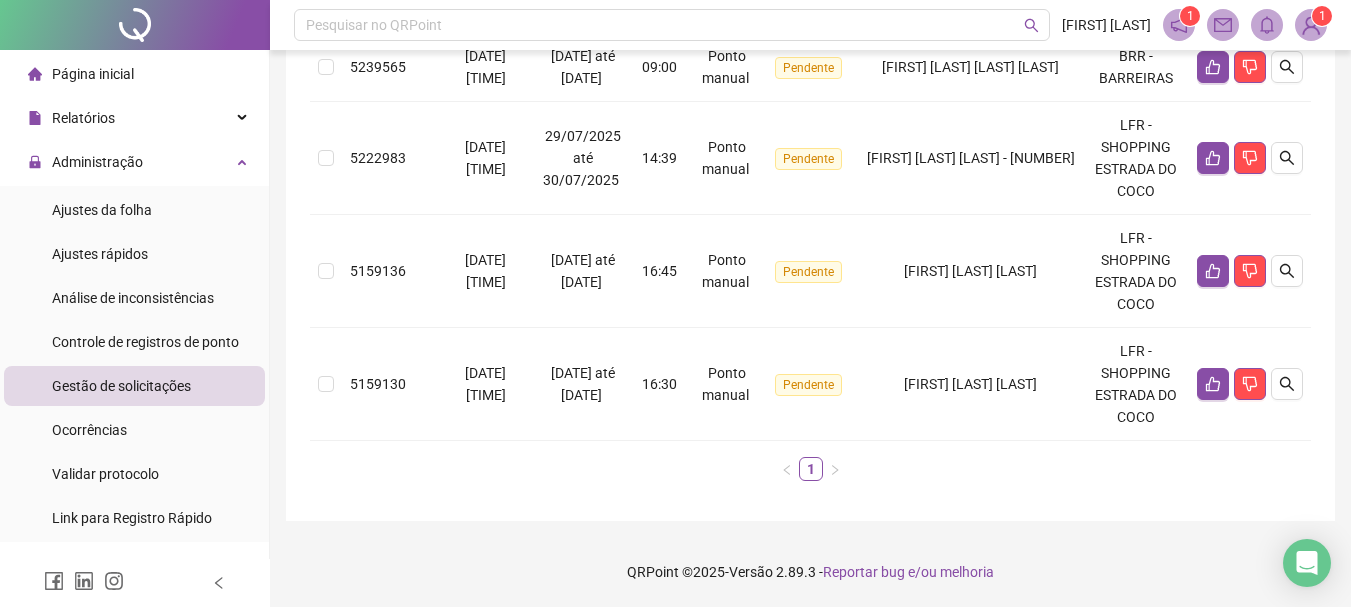 click on "Protocolo Solicitado em Período Hora Tipo Status Colaborador Local de trabalho Ações                     [NUMBER] [DATE] [TIME] [DATE] até [DATE]   [TIME]   Ponto manual   Pendente [FIRST] [LAST] [LAST] [LAST] [CITY] - [CITY] [NUMBER] [DATE] [TIME] [DATE] até [DATE]   [TIME]   Ponto manual   Pendente [FIRST] [LAST] [LAST] [LAST] [CITY] - [CITY] [NUMBER] [DATE] [TIME] [DATE] até [DATE]   [TIME]   Ponto manual   Pendente [FIRST] [LAST] [LAST] [LAST] [CITY] - [CITY] [NUMBER] [DATE] [TIME] [DATE] até [DATE]   [TIME]   Ponto manual   Pendente [FIRST] [LAST] [LAST] [LAST] [CITY] - [CITY] [NUMBER] [DATE] [TIME] [DATE] até [DATE]   [TIME]   Ponto manual   Pendente [FIRST] [LAST] [LAST] [LAST] - [NUMBER] [CITY] - [CITY] [NUMBER] [DATE] [TIME] [DATE] até [DATE]   [TIME]   Ponto manual   Pendente [FIRST] [LAST] [LAST]  [CITY] - [CITY] [NUMBER] [DATE] [TIME] [DATE] até [DATE]   [TIME]   Ponto manual   Pendente" at bounding box center [810, 127] 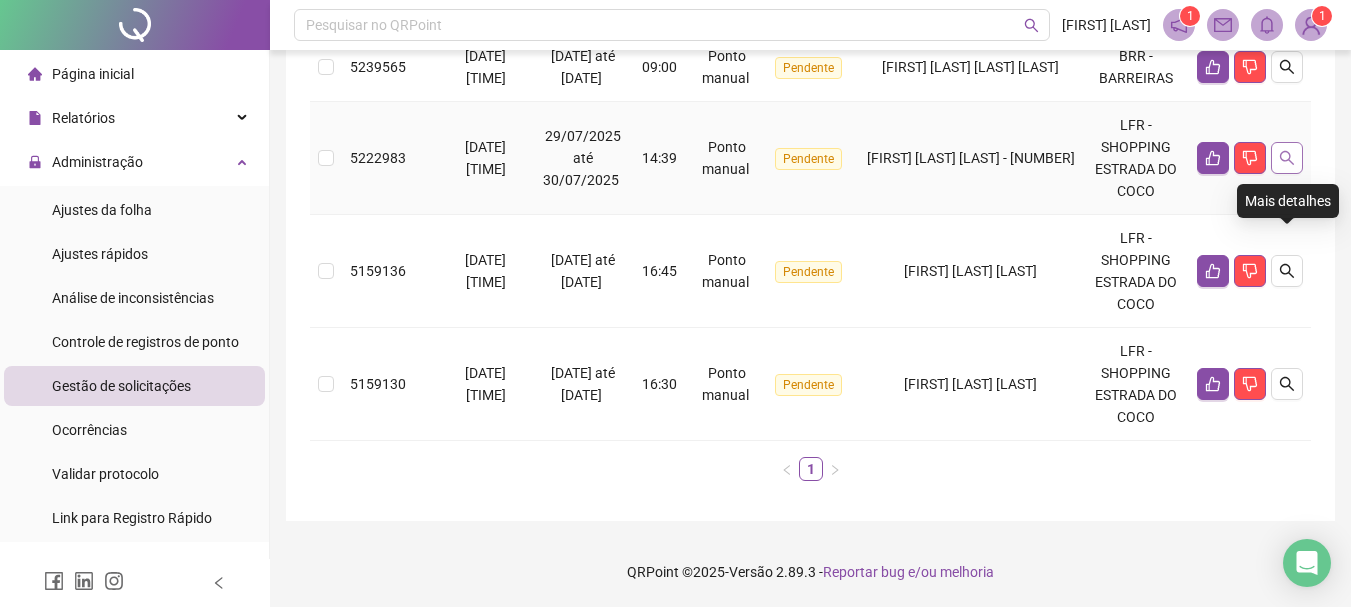 click 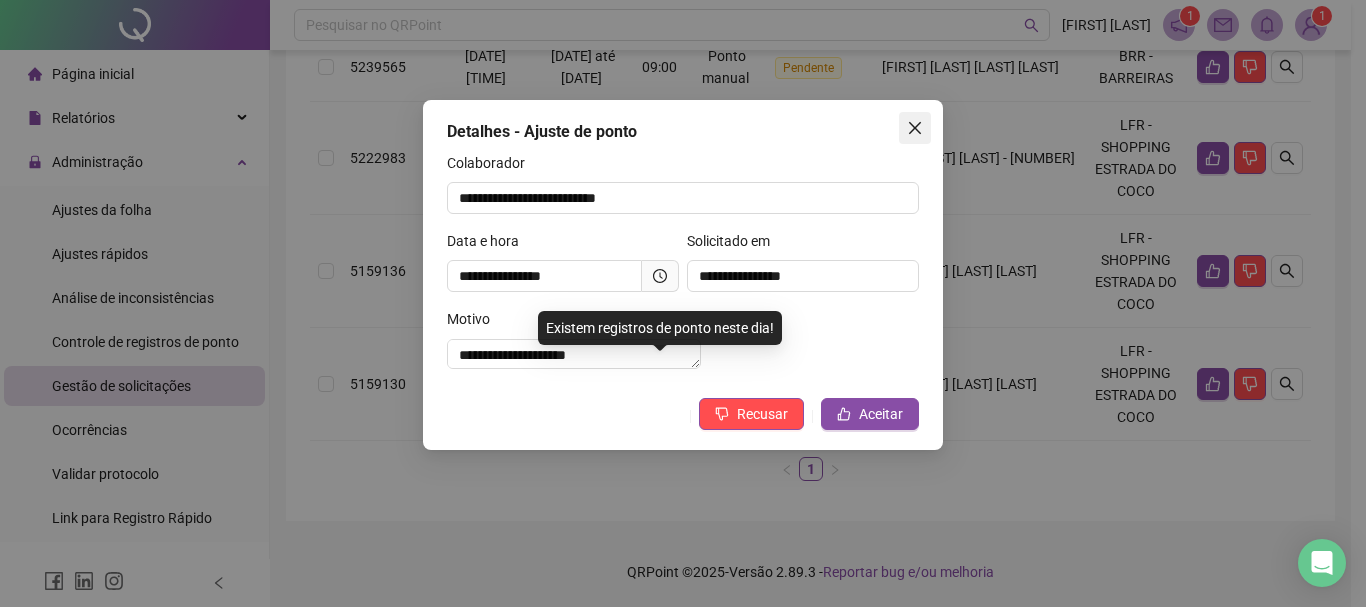 click at bounding box center [915, 128] 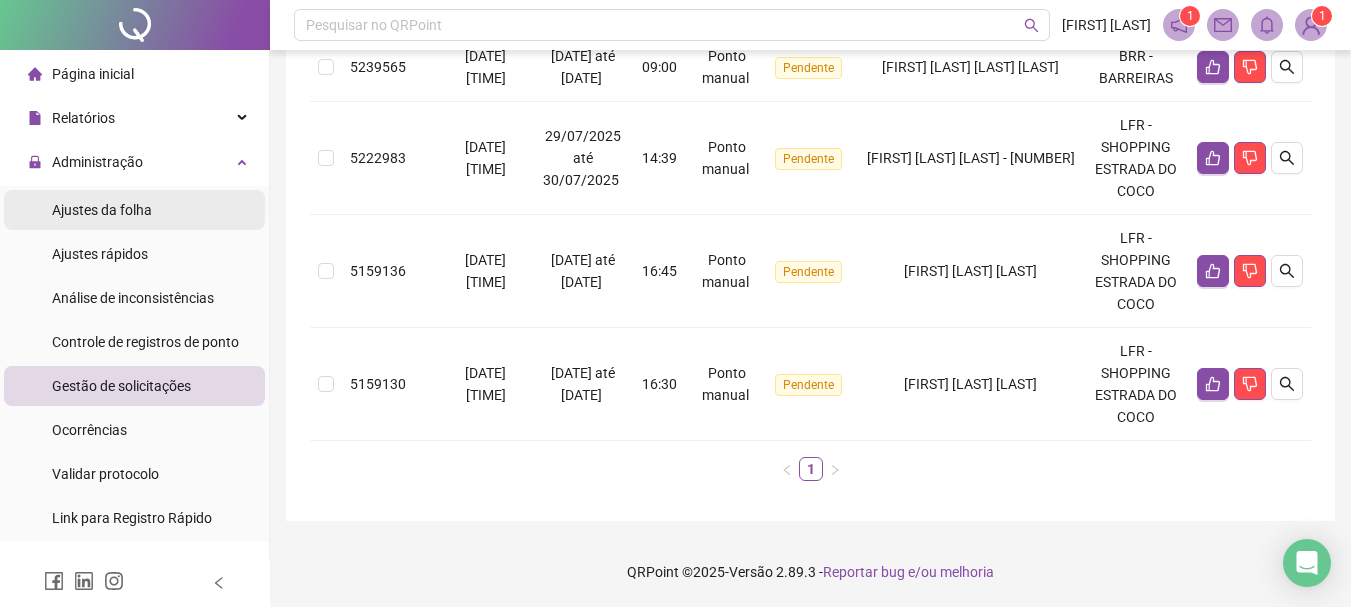 click on "Ajustes da folha" at bounding box center (102, 210) 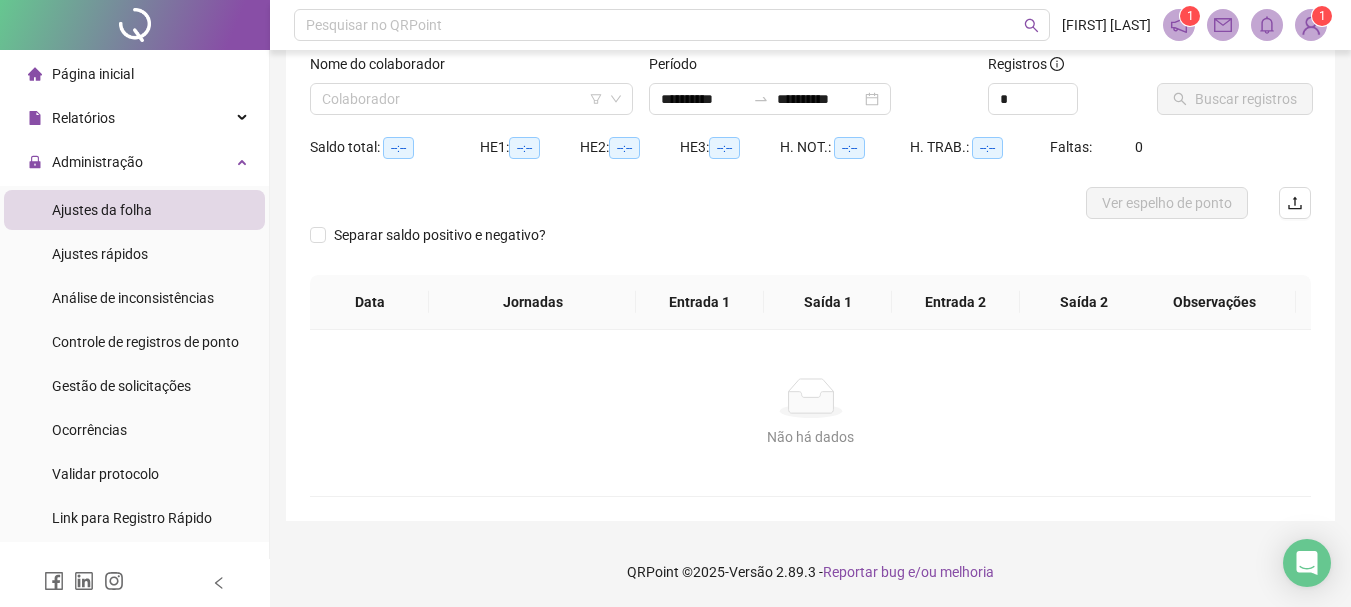 scroll, scrollTop: 131, scrollLeft: 0, axis: vertical 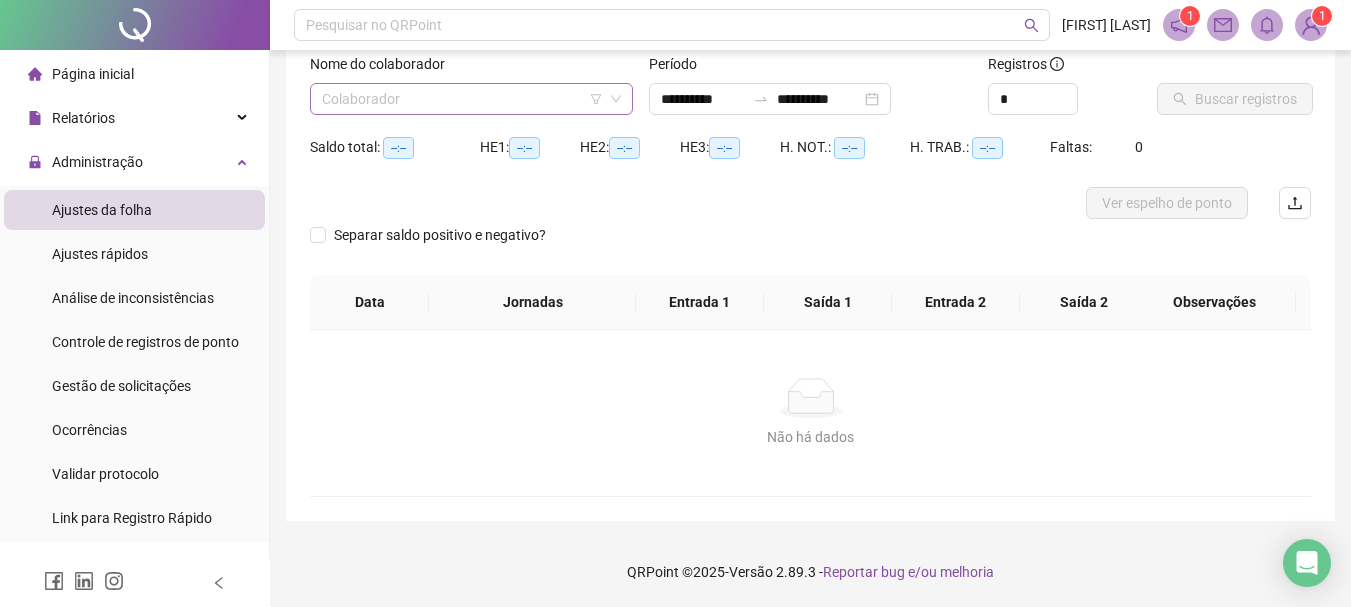 click at bounding box center [462, 99] 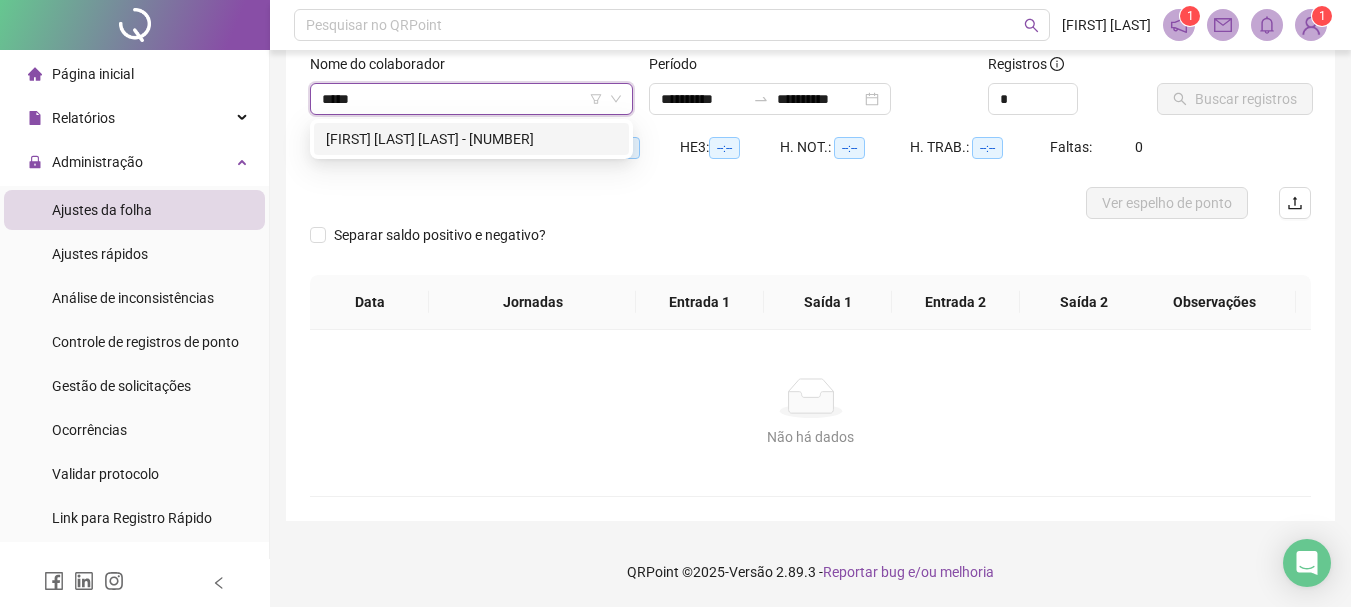 type on "******" 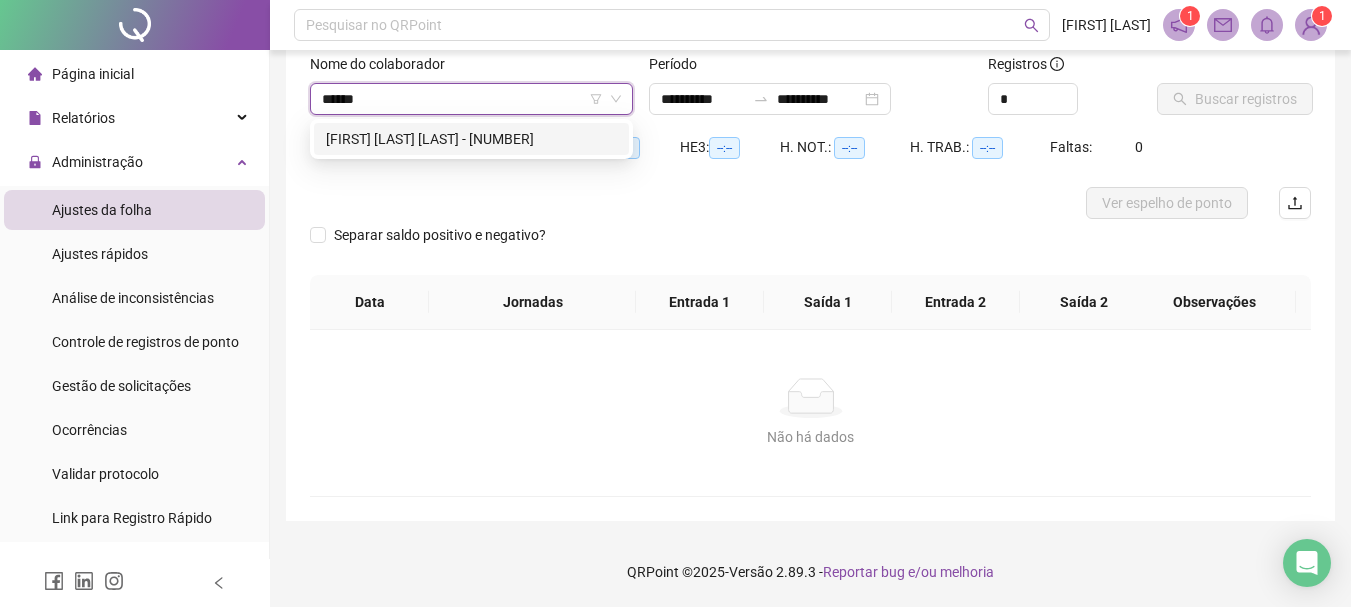 click on "[FIRST] [LAST] [LAST] - [NUMBER]" at bounding box center [471, 139] 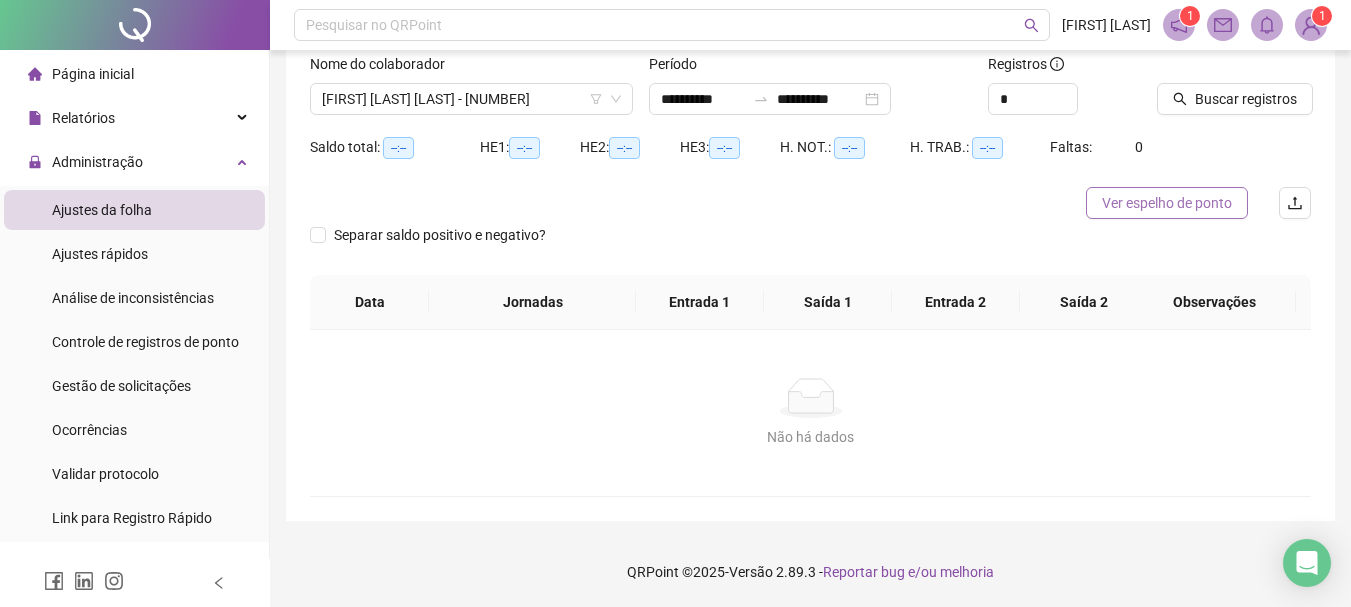 click on "Ver espelho de ponto" at bounding box center [1167, 203] 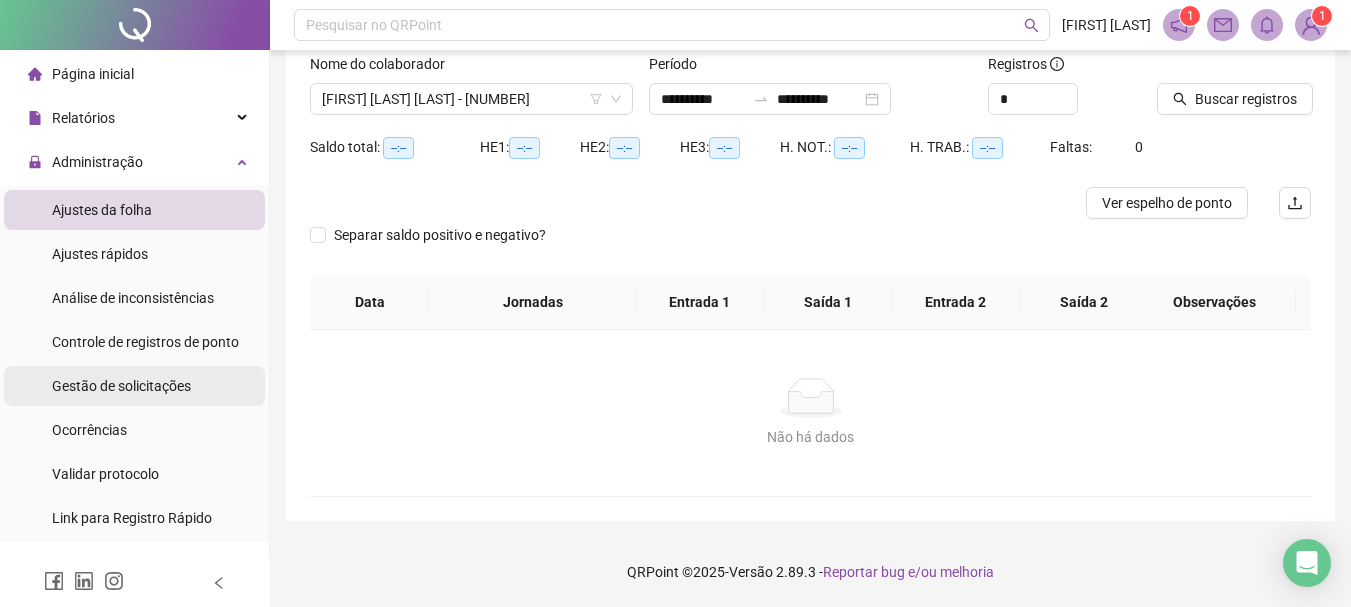 scroll, scrollTop: 159, scrollLeft: 0, axis: vertical 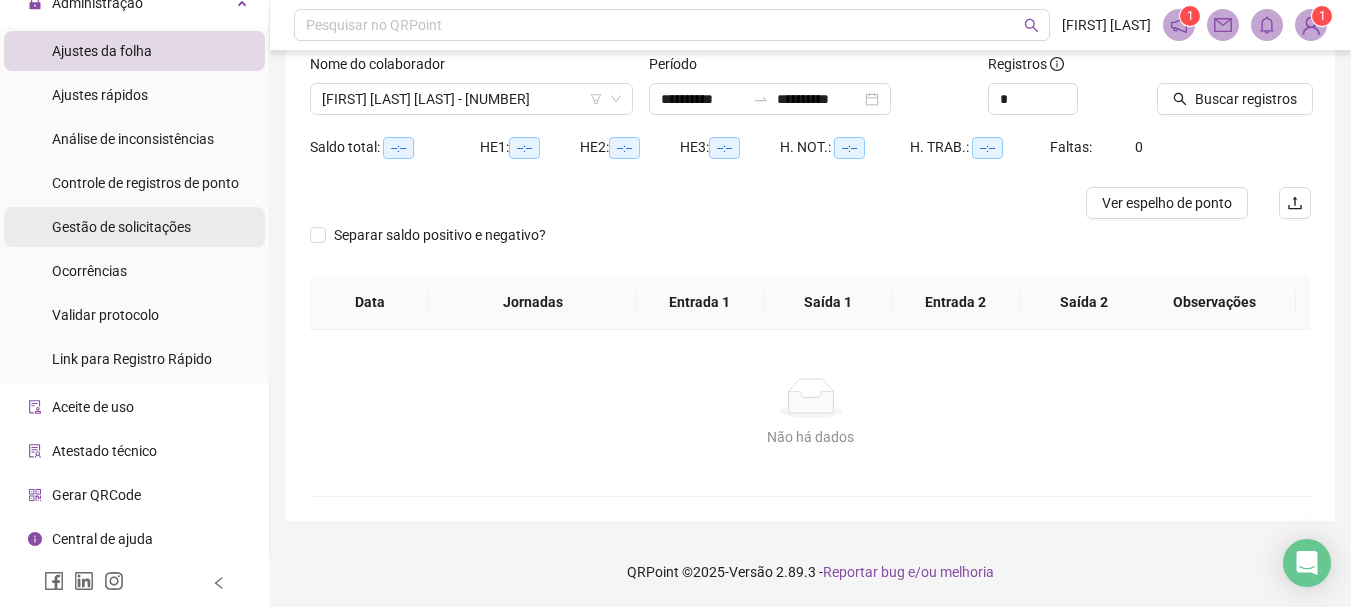 click on "Página inicial Relatórios Administração Ajustes da folha Ajustes rápidos Análise de inconsistências Controle de registros de ponto Gestão de solicitações Ocorrências Validar protocolo Link para Registro Rápido Aceite de uso Atestado técnico Gerar QRCode Central de ajuda Clube QR - Beneficios" at bounding box center [135, 249] 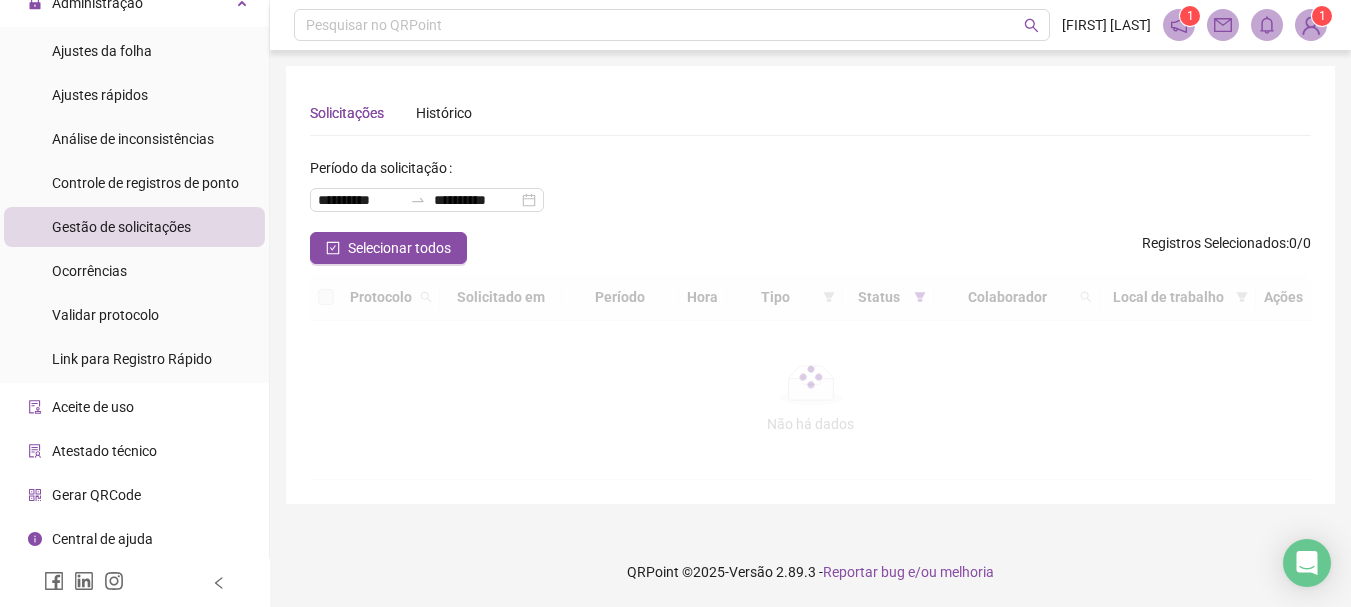 scroll, scrollTop: 0, scrollLeft: 0, axis: both 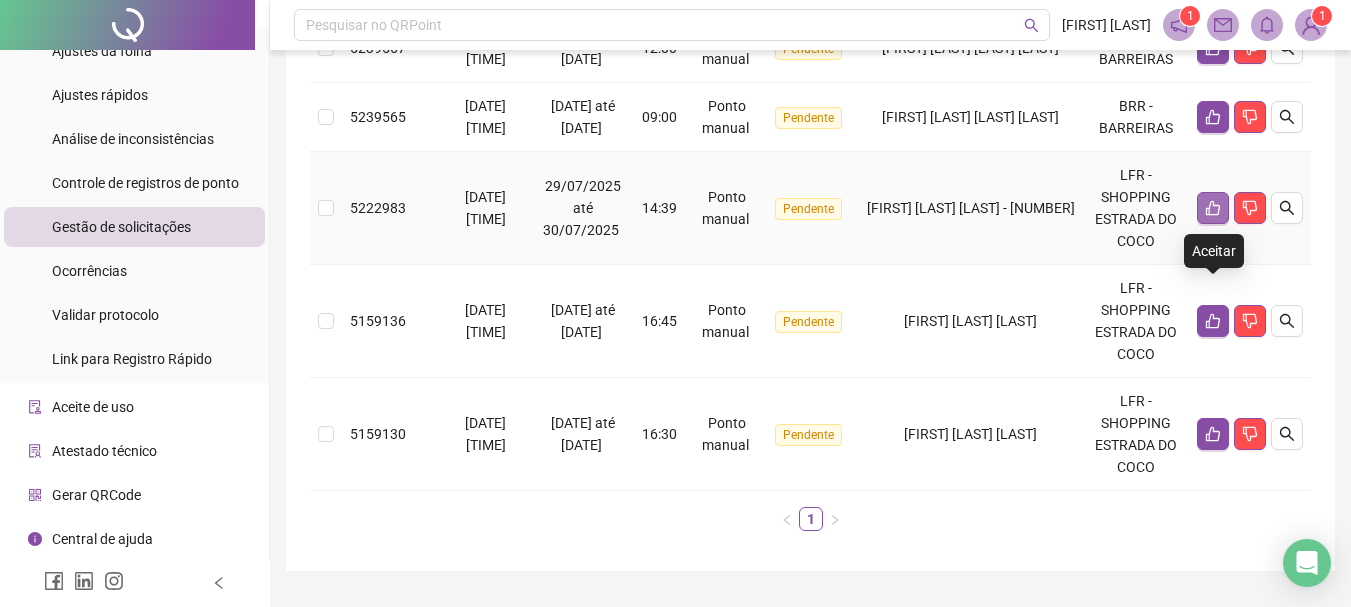 click at bounding box center (1213, 208) 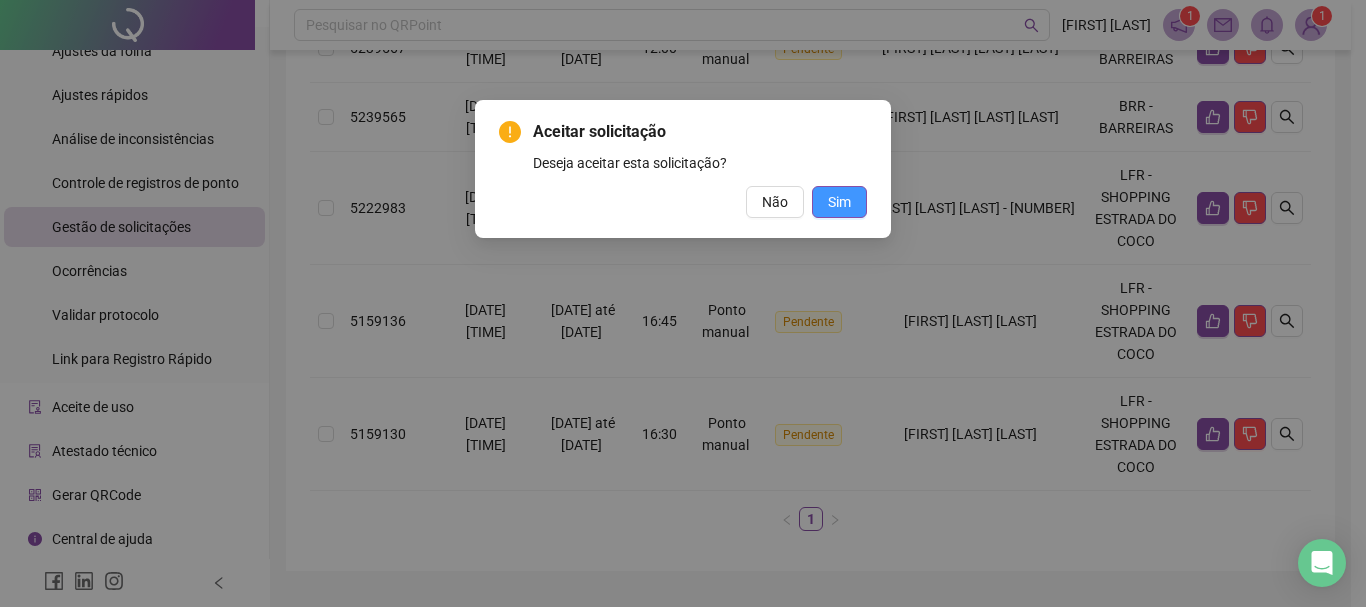 click on "Sim" at bounding box center [839, 202] 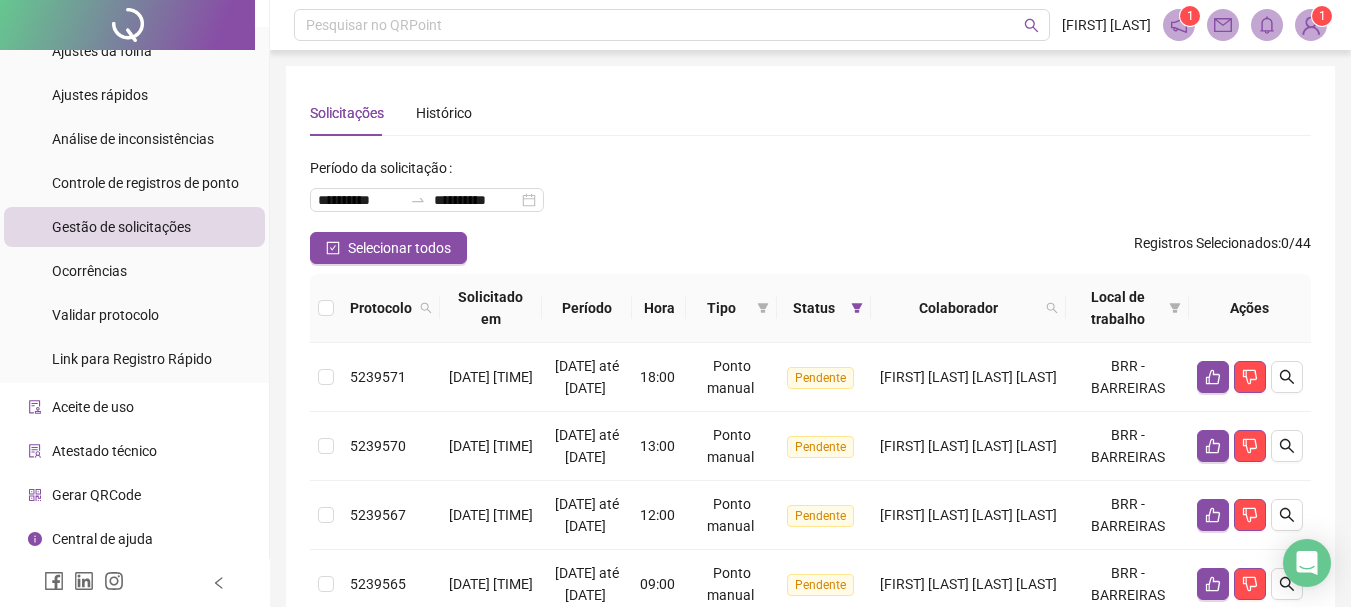 scroll, scrollTop: 467, scrollLeft: 0, axis: vertical 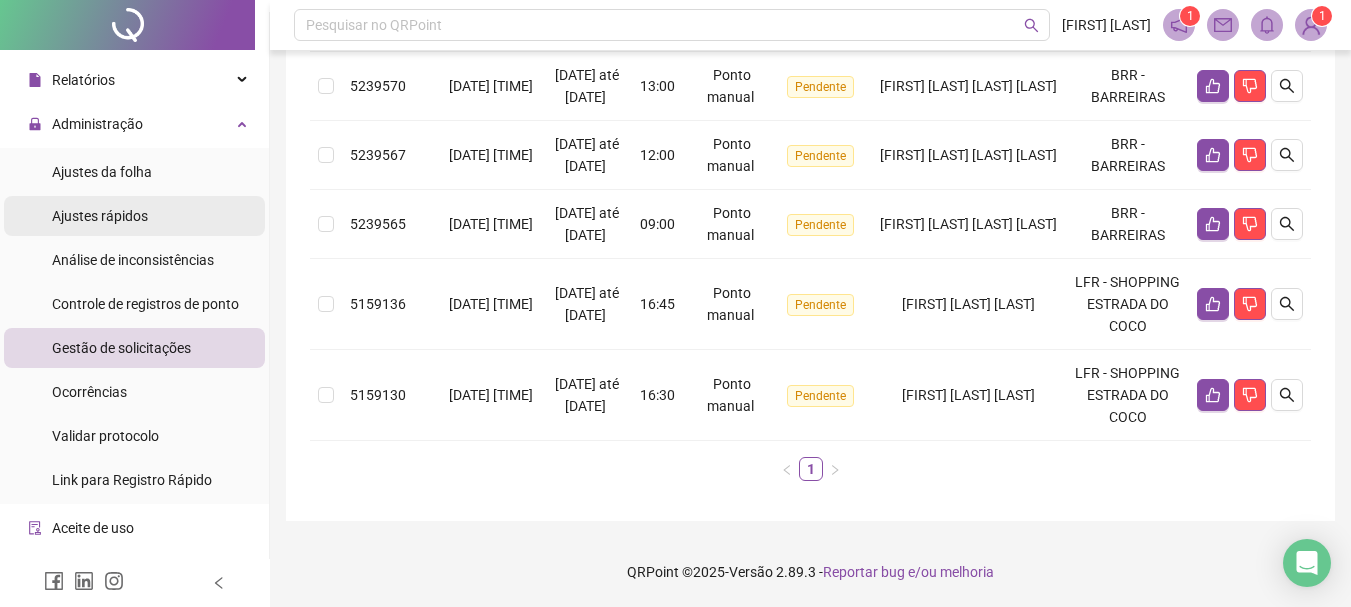 click on "Ajustes rápidos" at bounding box center [100, 216] 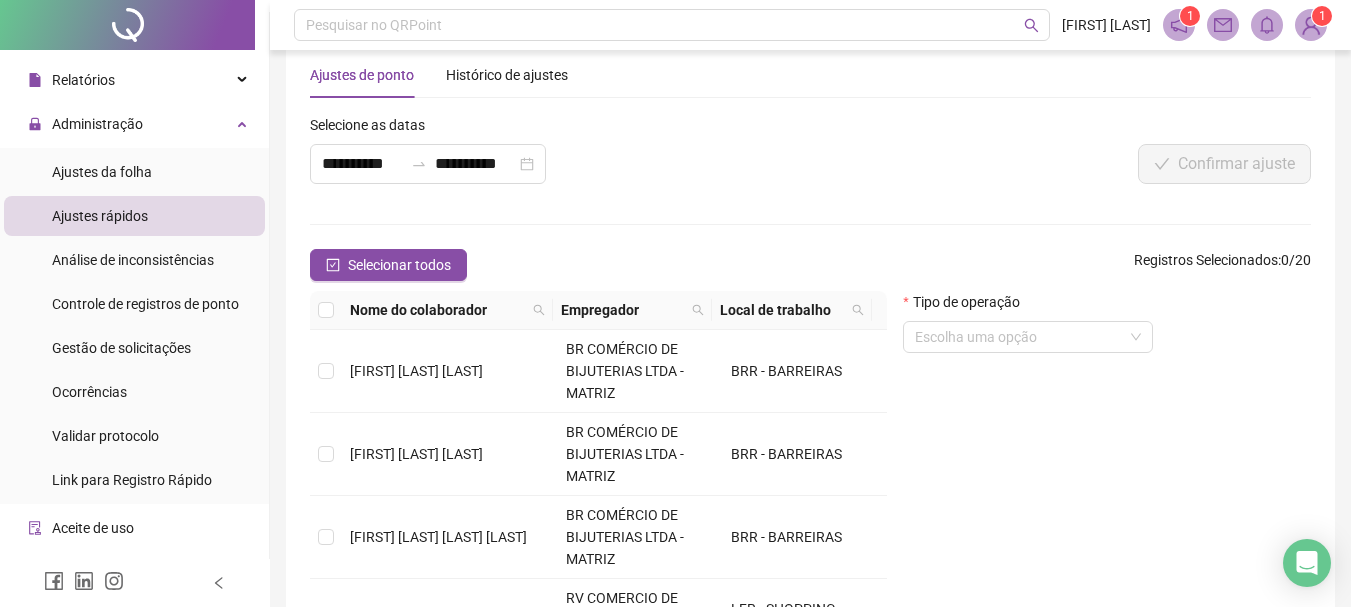 scroll, scrollTop: 227, scrollLeft: 0, axis: vertical 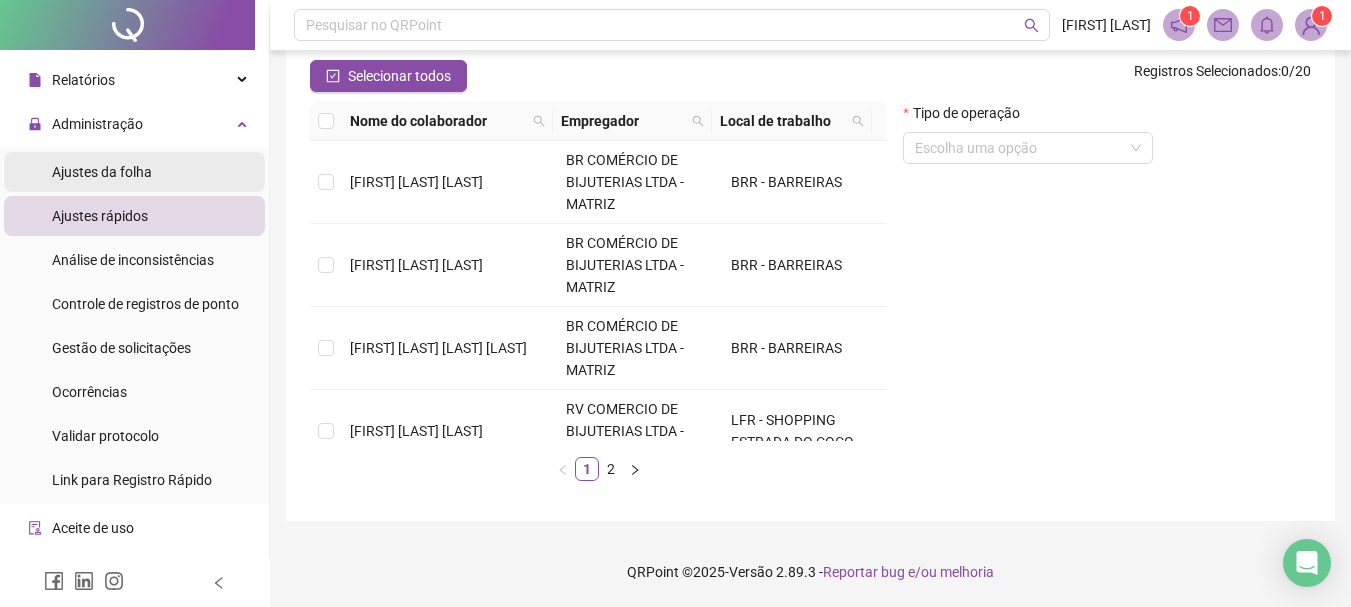 click on "Ajustes da folha" at bounding box center (102, 172) 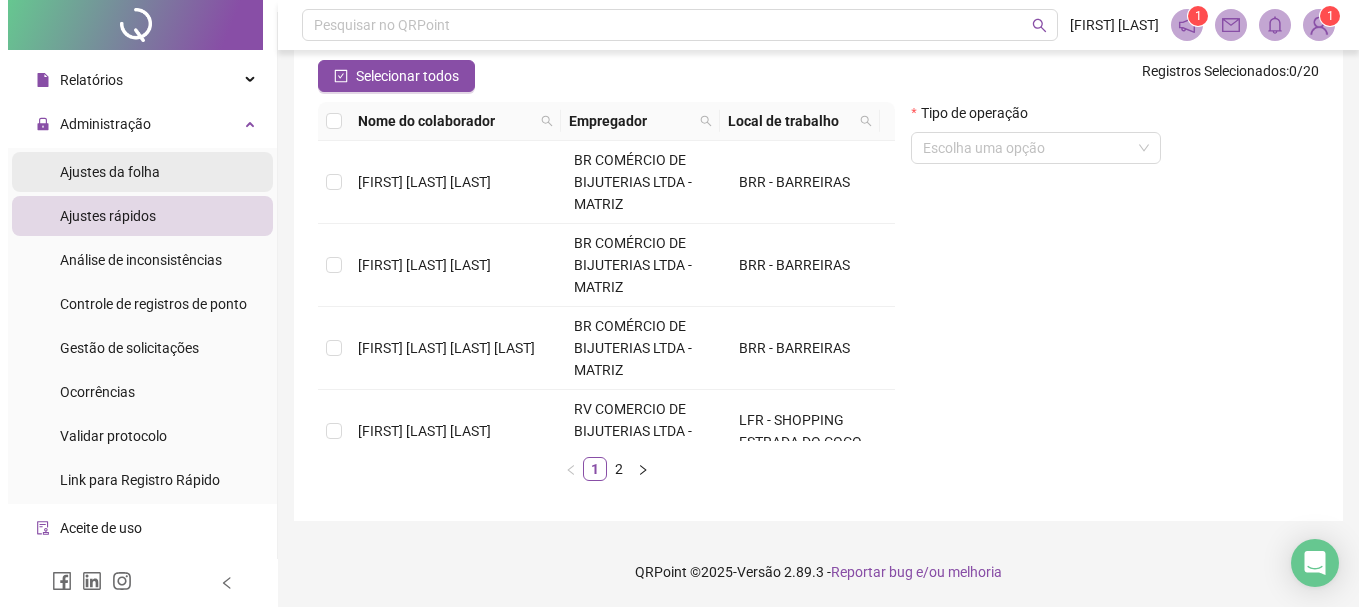 scroll, scrollTop: 131, scrollLeft: 0, axis: vertical 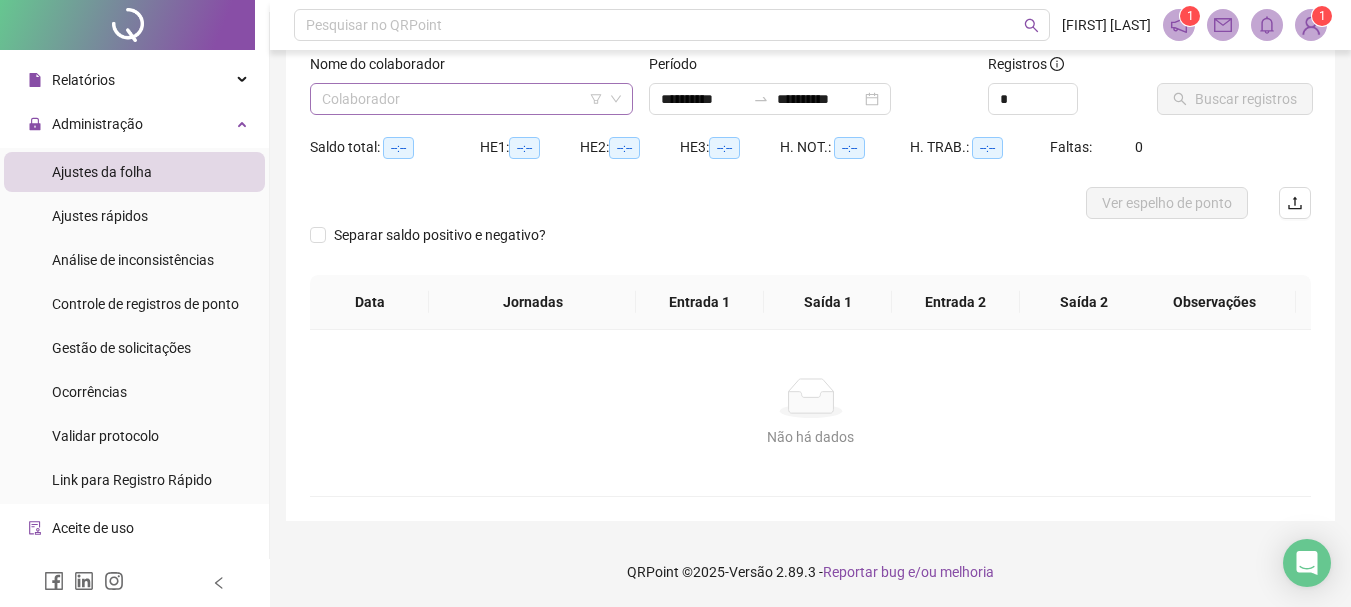 click at bounding box center [462, 99] 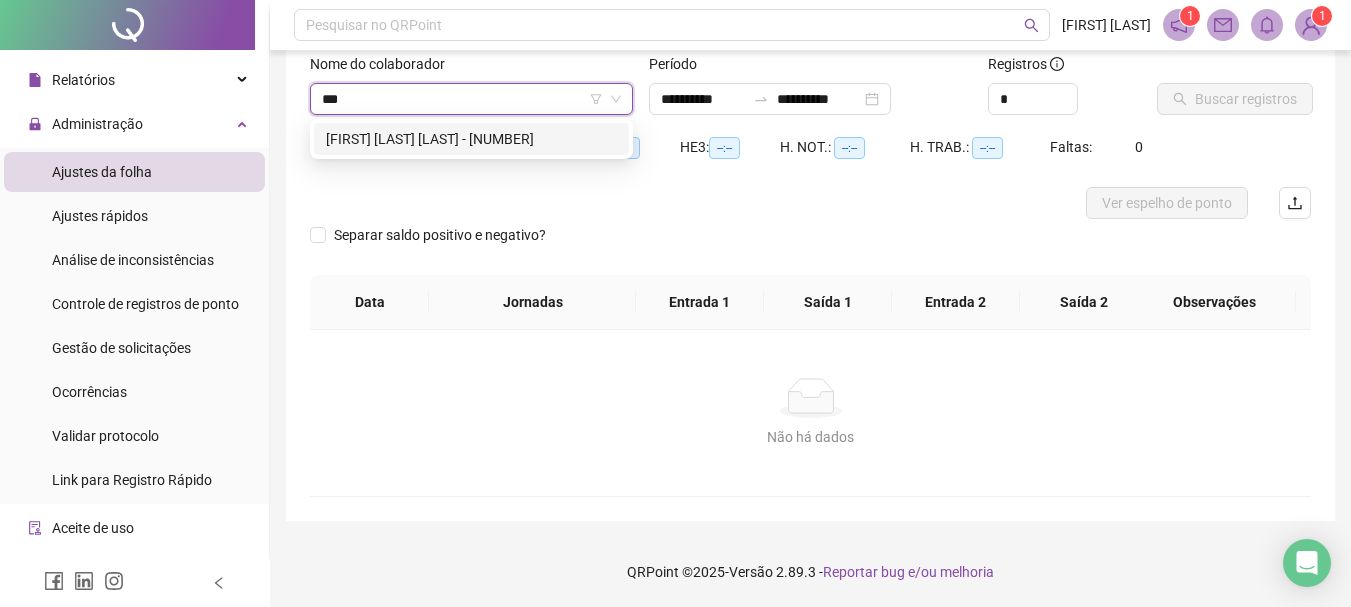 type on "****" 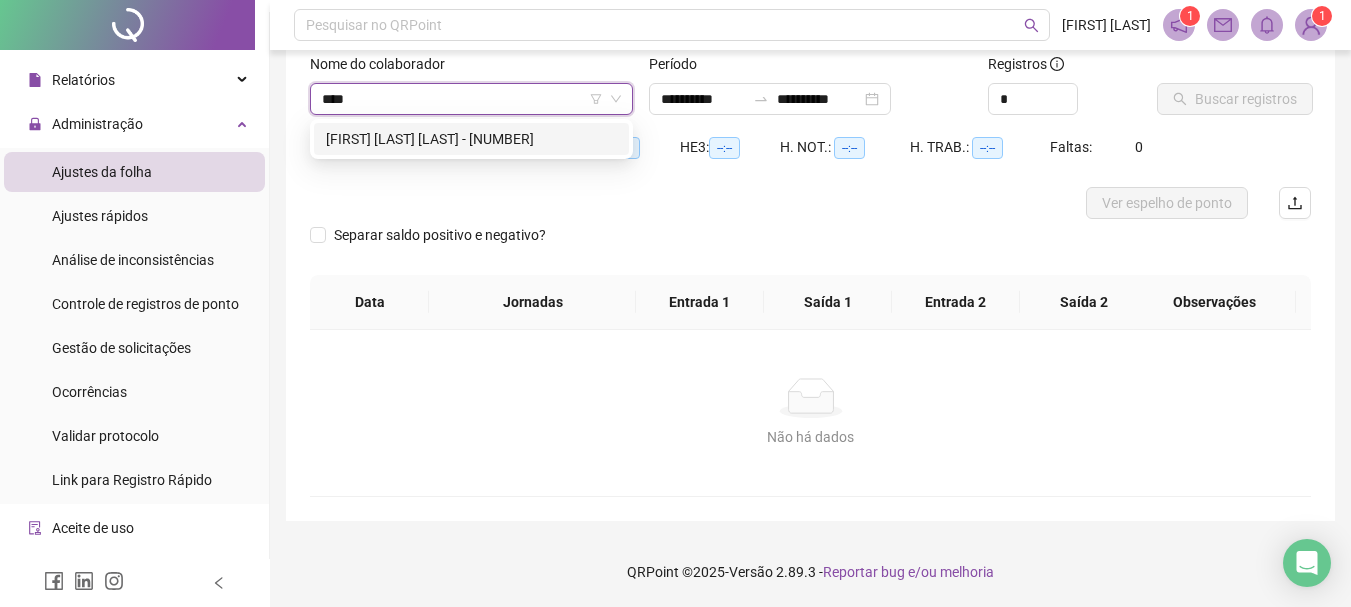 click on "[FIRST] [LAST] [LAST] - [NUMBER]" at bounding box center [471, 139] 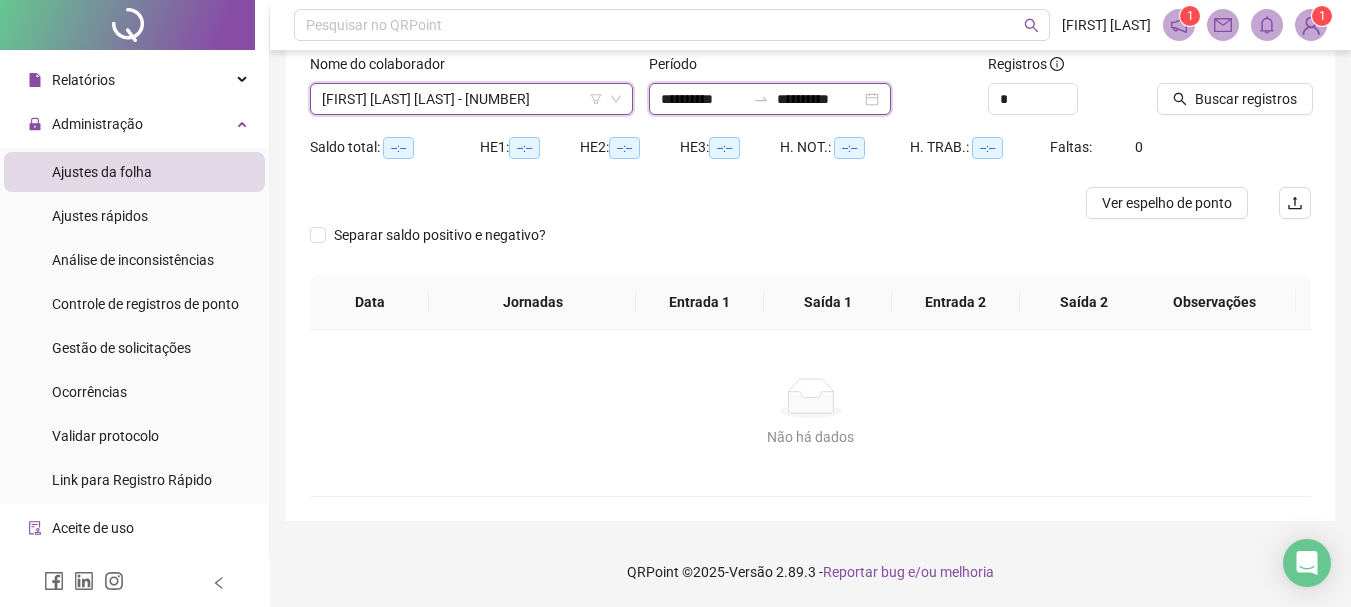click on "**********" at bounding box center (819, 99) 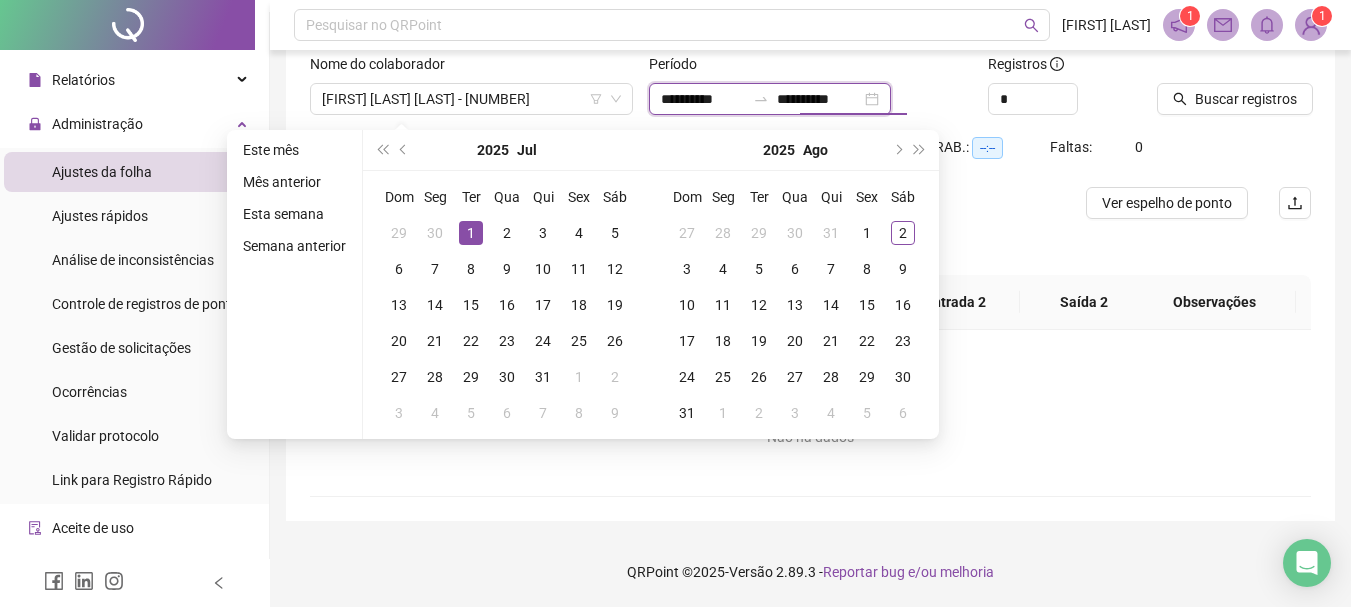 click on "**********" at bounding box center (819, 99) 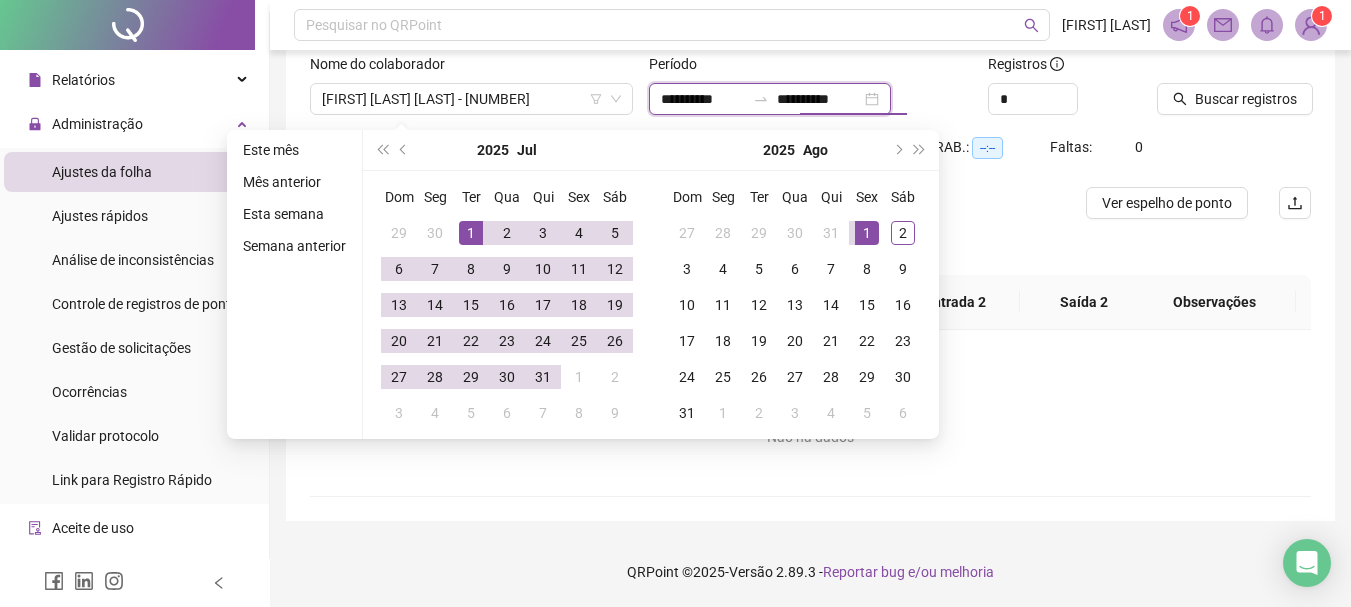 type on "**********" 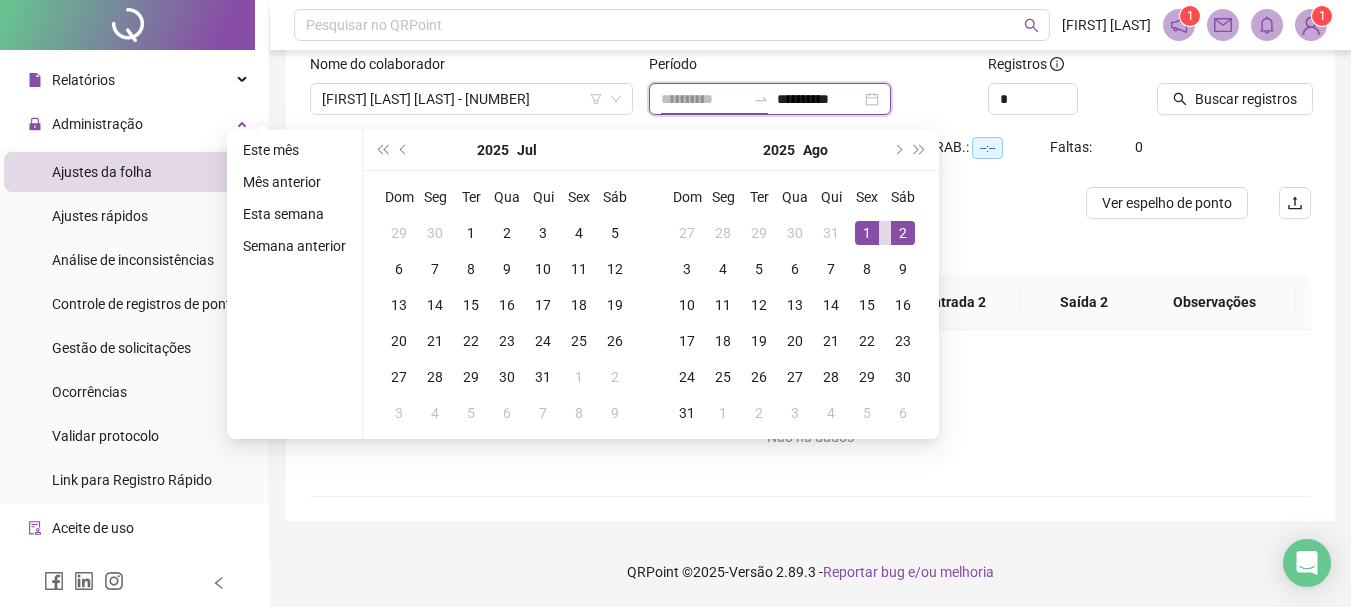 type on "**********" 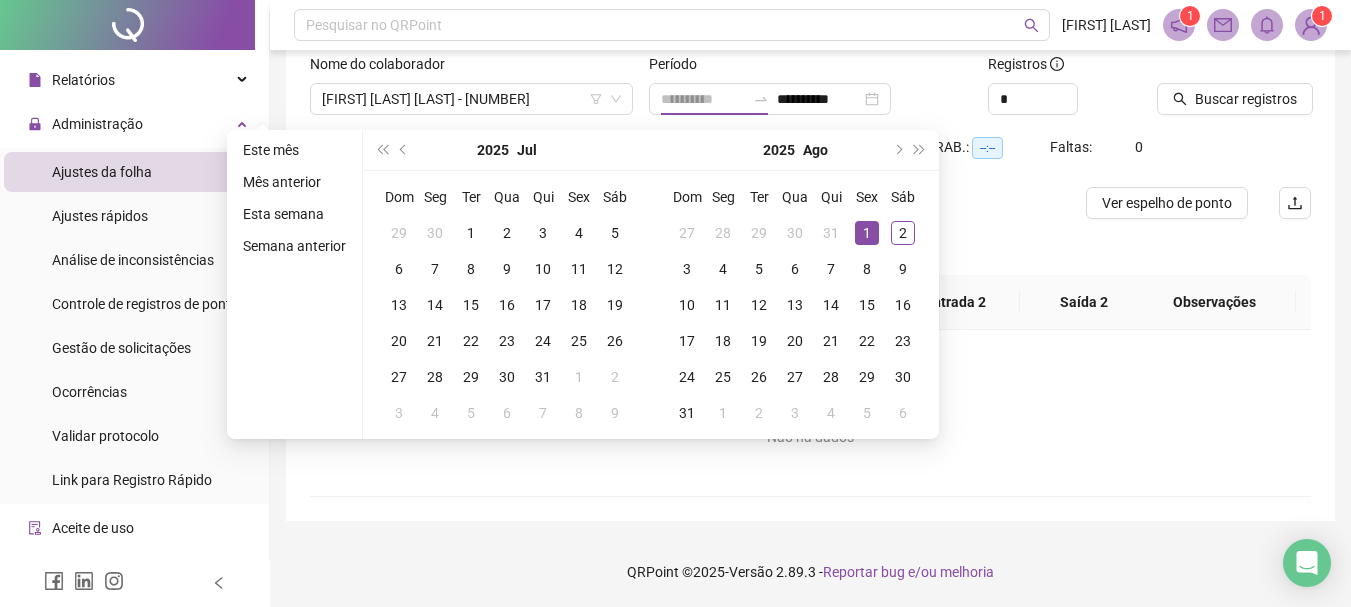 click on "1" at bounding box center (867, 233) 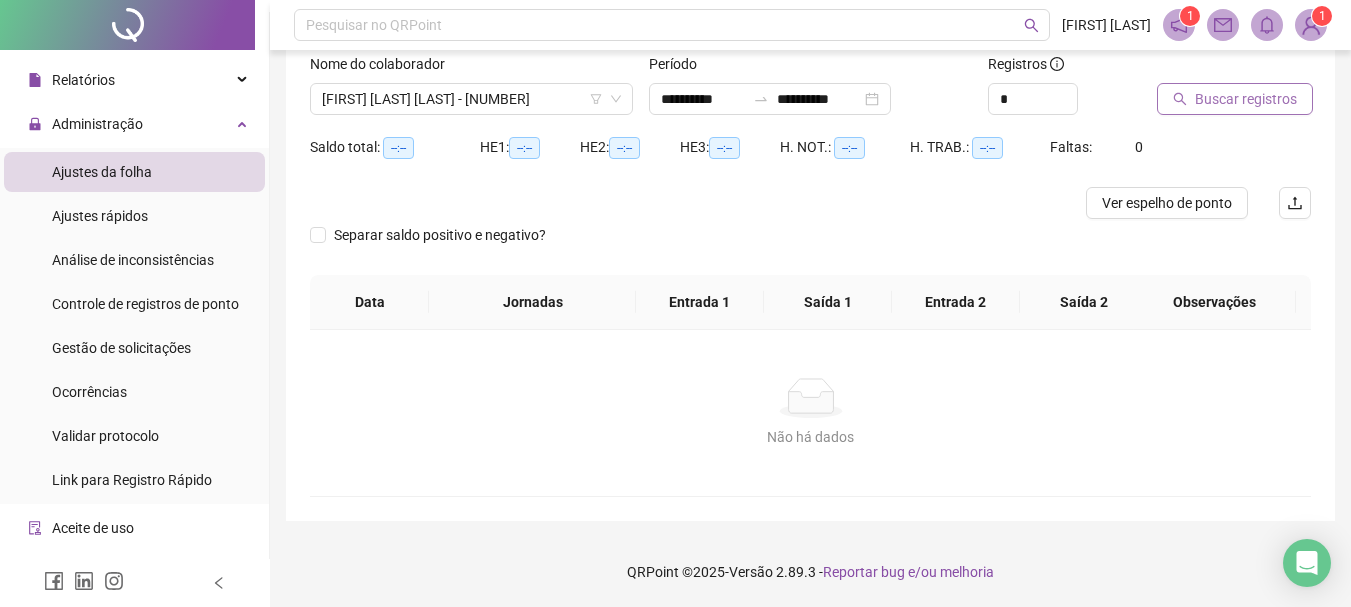 click on "Buscar registros" at bounding box center (1235, 99) 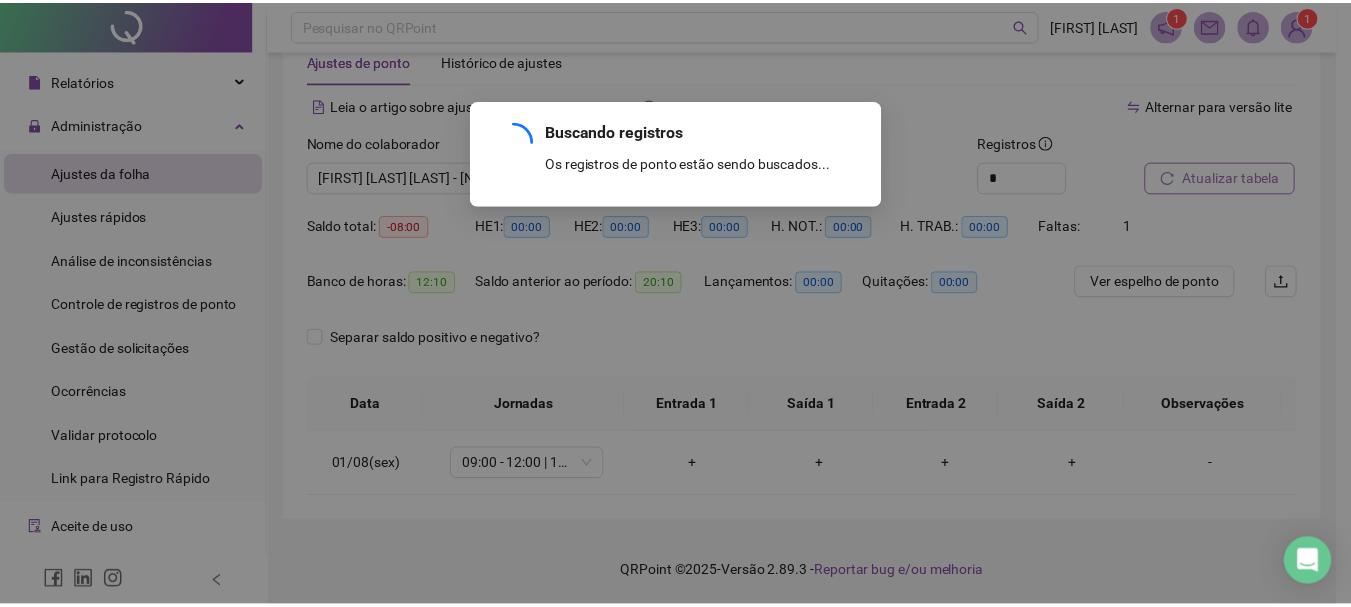 scroll, scrollTop: 53, scrollLeft: 0, axis: vertical 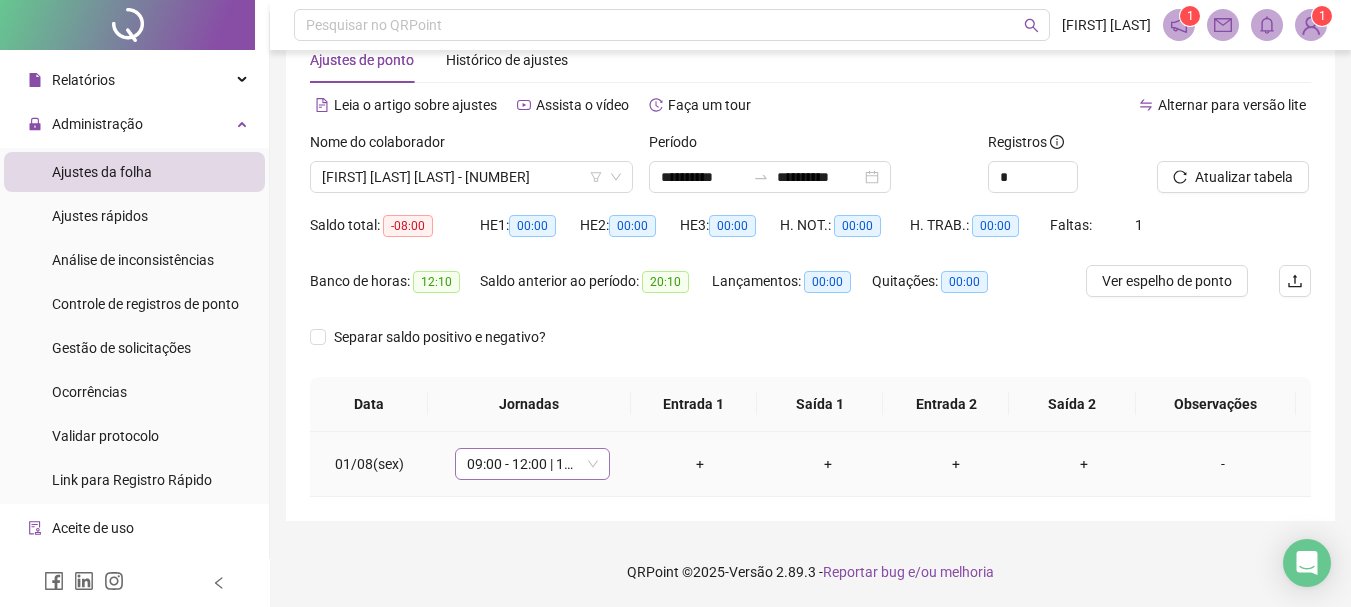 click on "09:00 - 12:00 | 13:00 - 18:00" at bounding box center [532, 464] 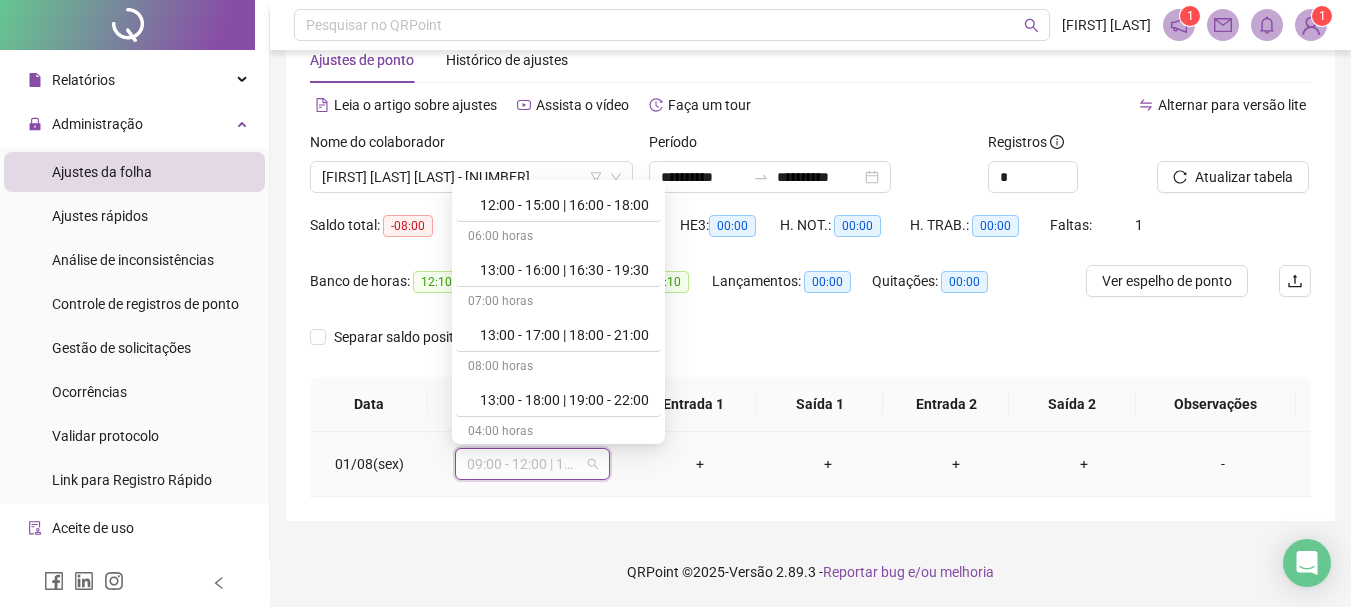 scroll, scrollTop: 2344, scrollLeft: 0, axis: vertical 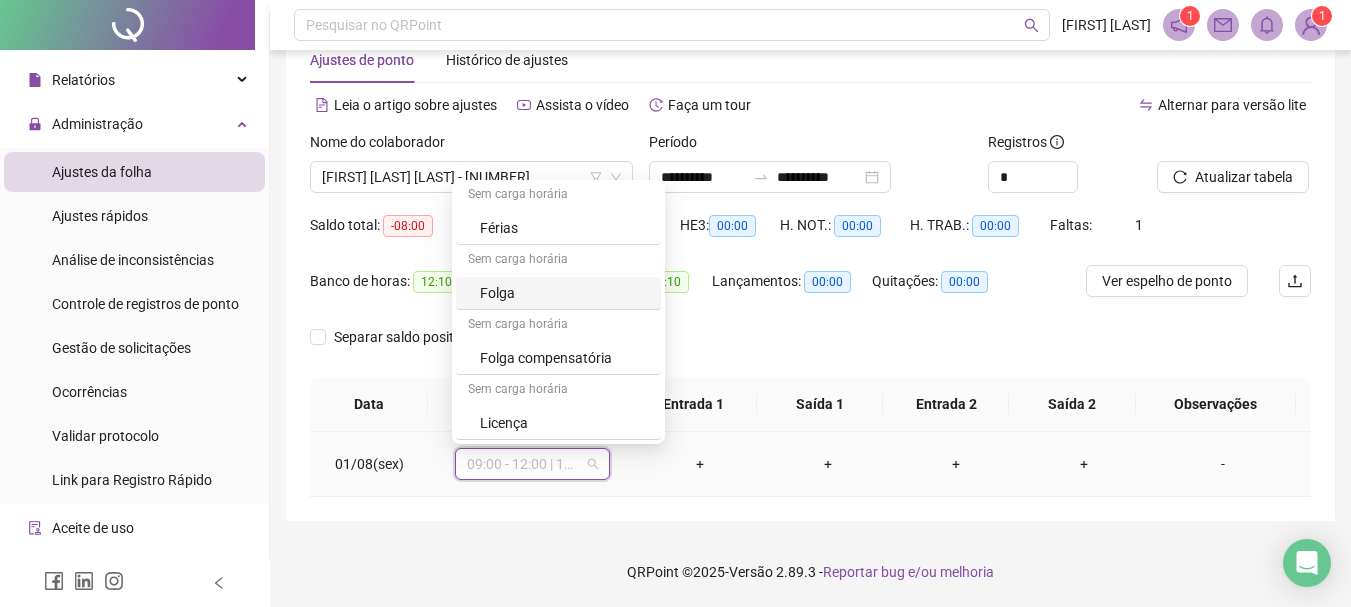 click on "Folga" at bounding box center (564, 293) 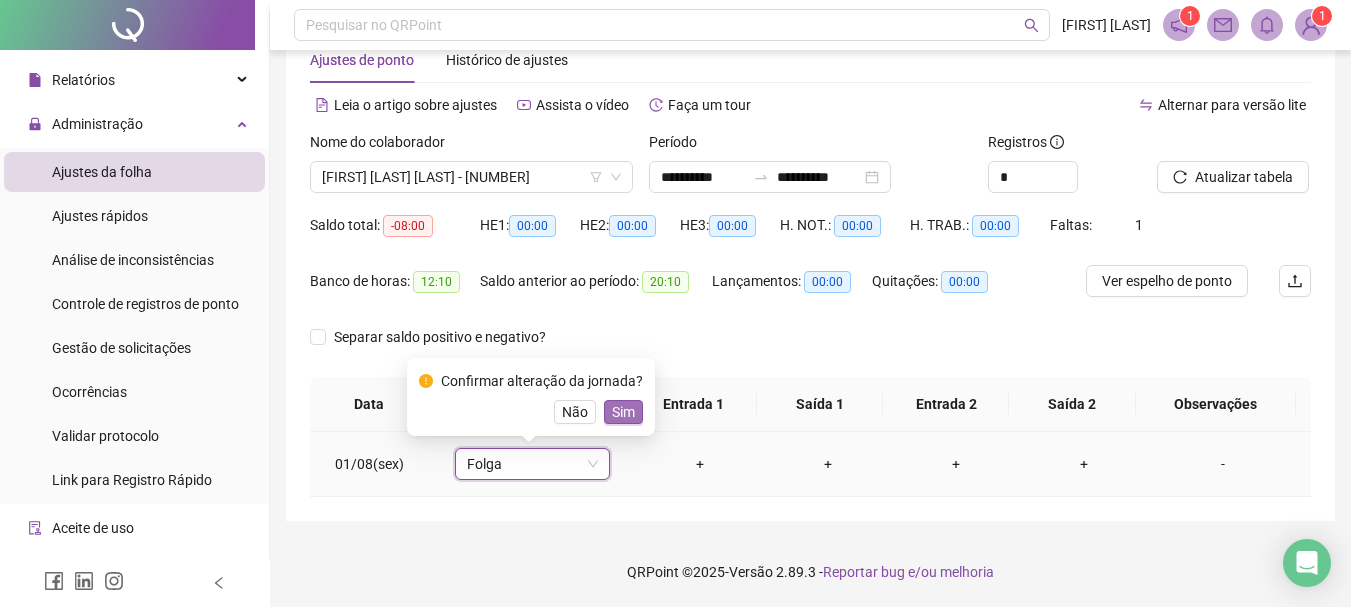 click on "Sim" at bounding box center (623, 412) 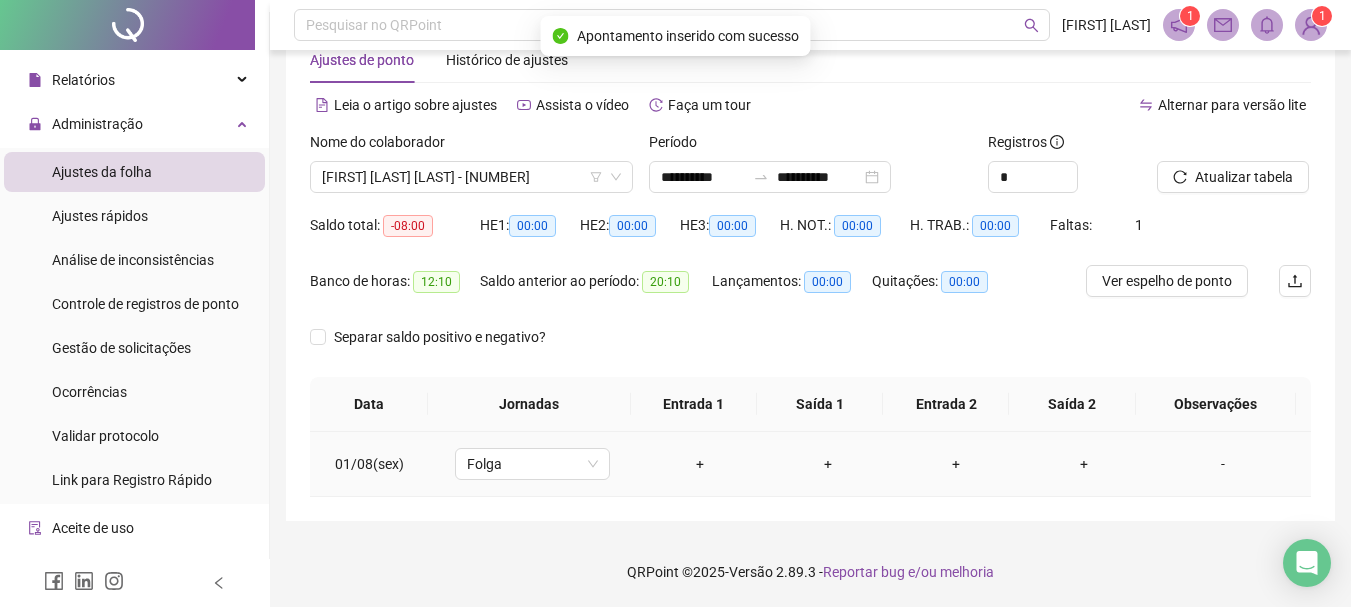 click on "-" at bounding box center [1223, 464] 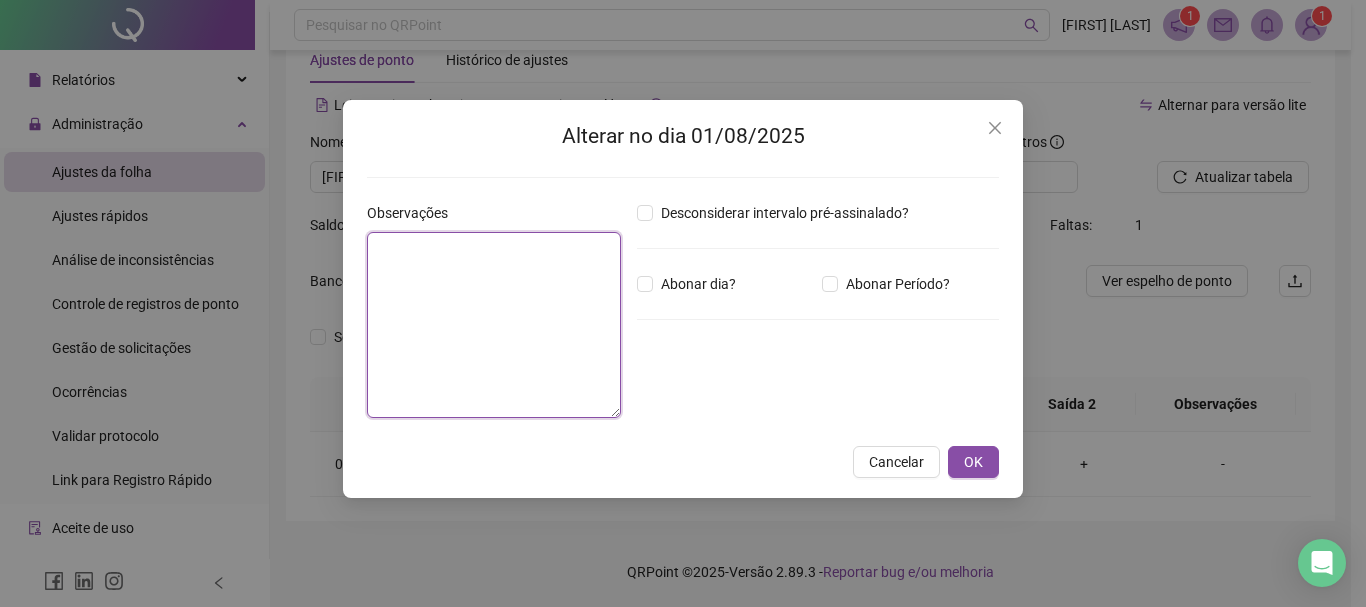 click at bounding box center (494, 325) 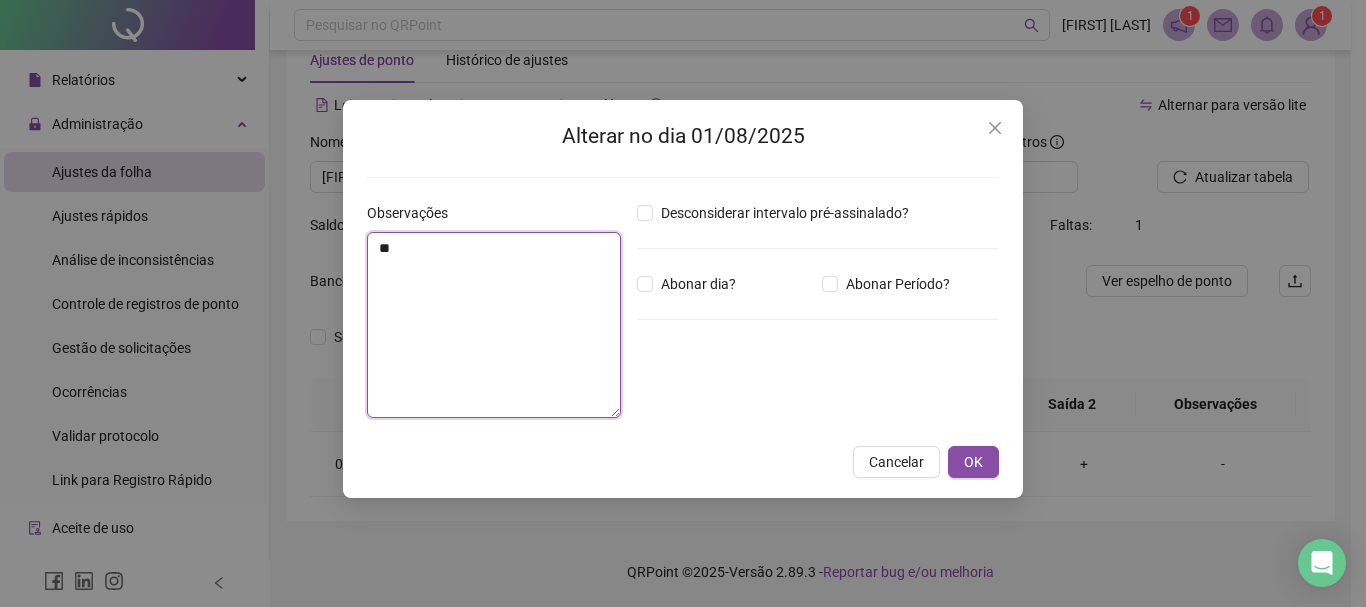 type on "*" 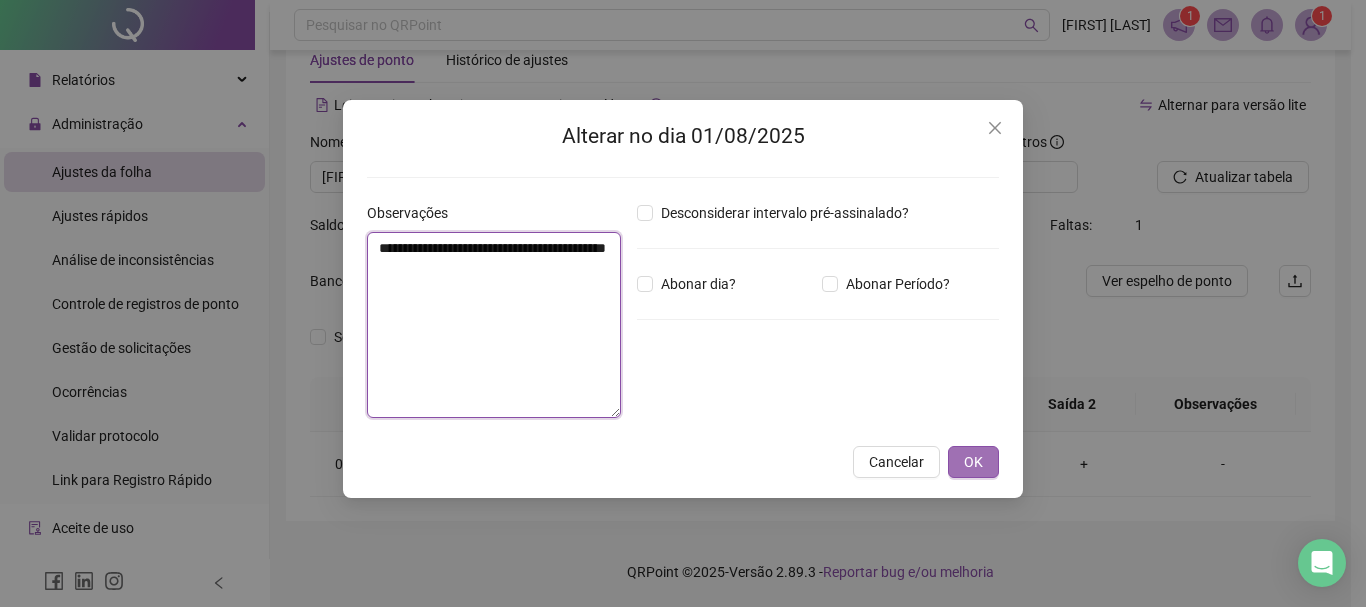 type on "**********" 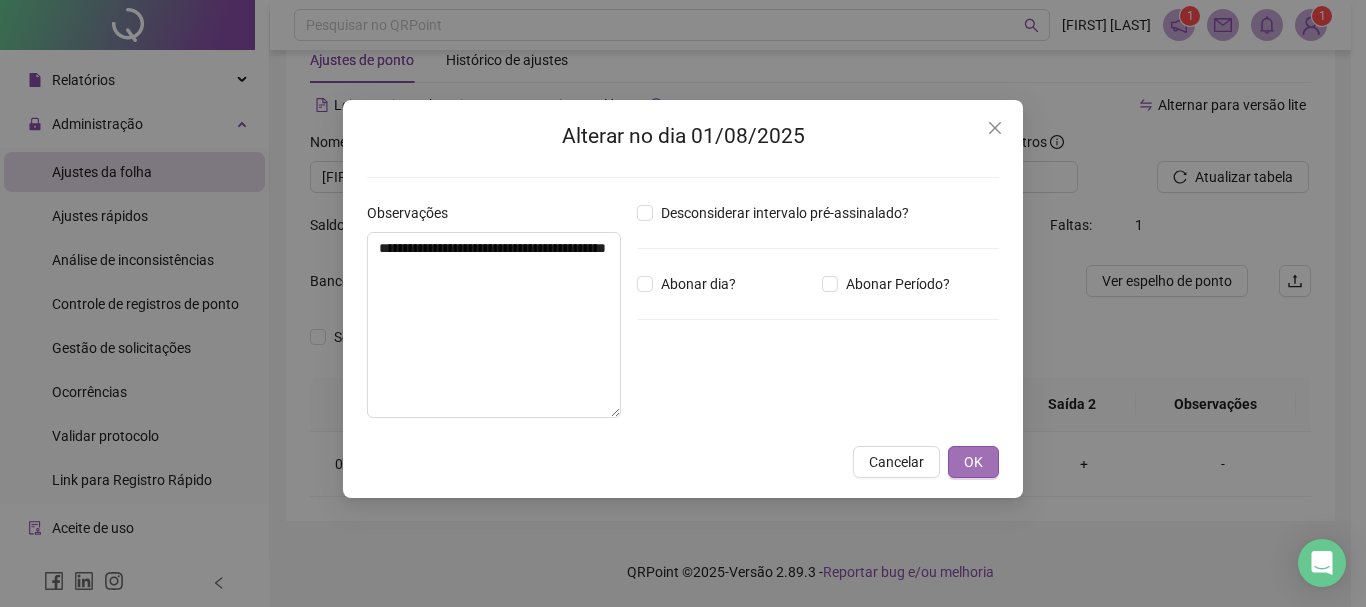 click on "OK" at bounding box center (973, 462) 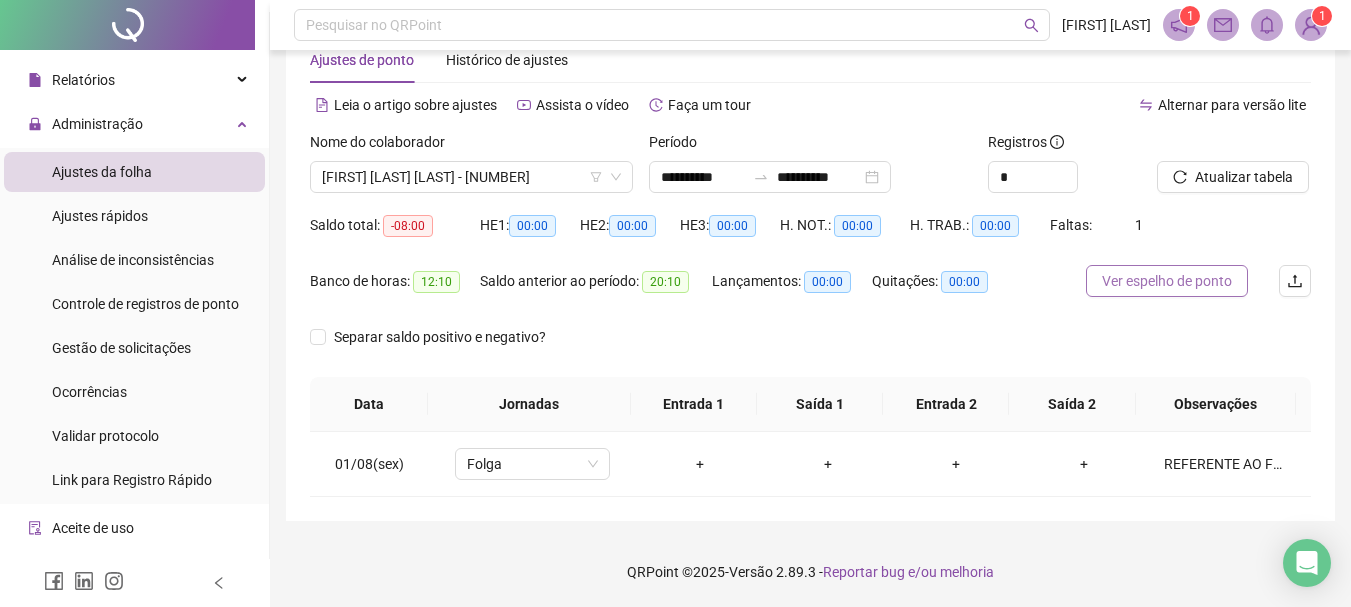 click on "Ver espelho de ponto" at bounding box center (1167, 281) 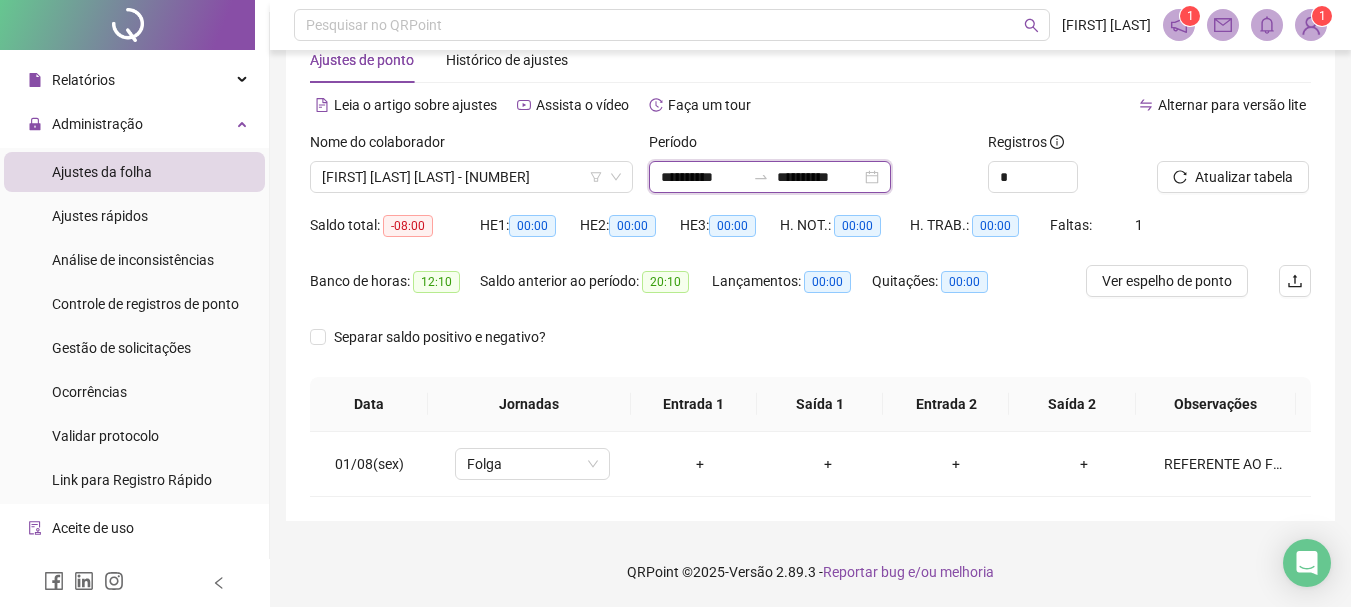 click on "**********" at bounding box center [703, 177] 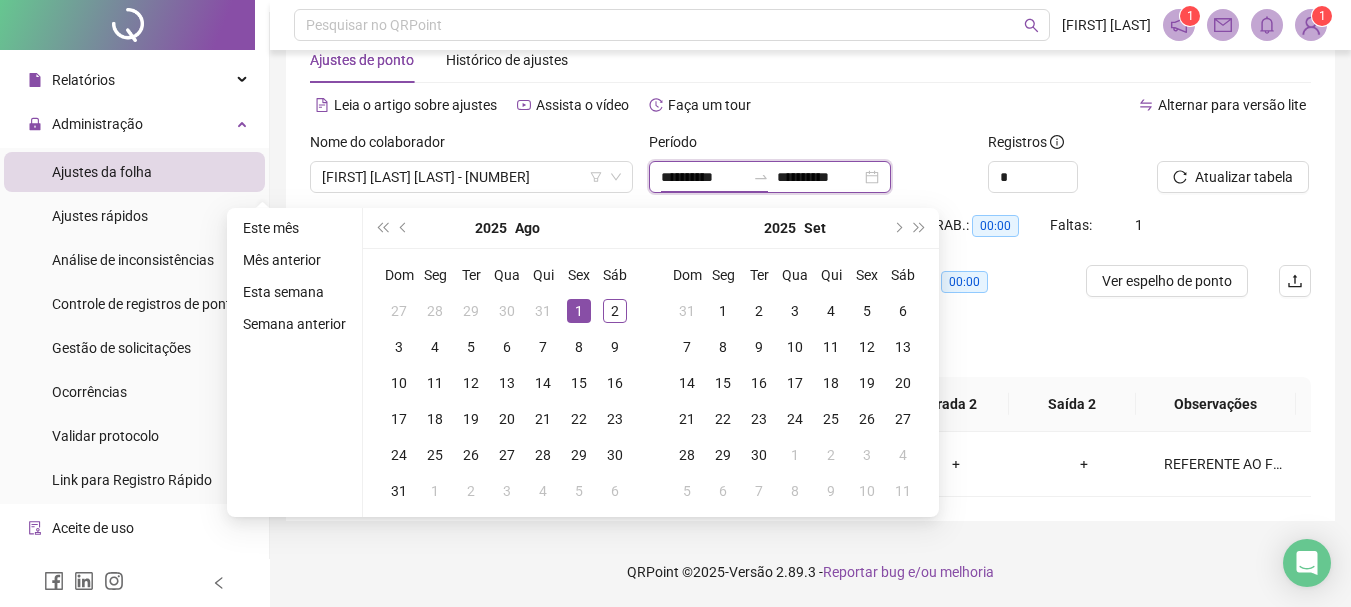 click on "**********" at bounding box center [703, 177] 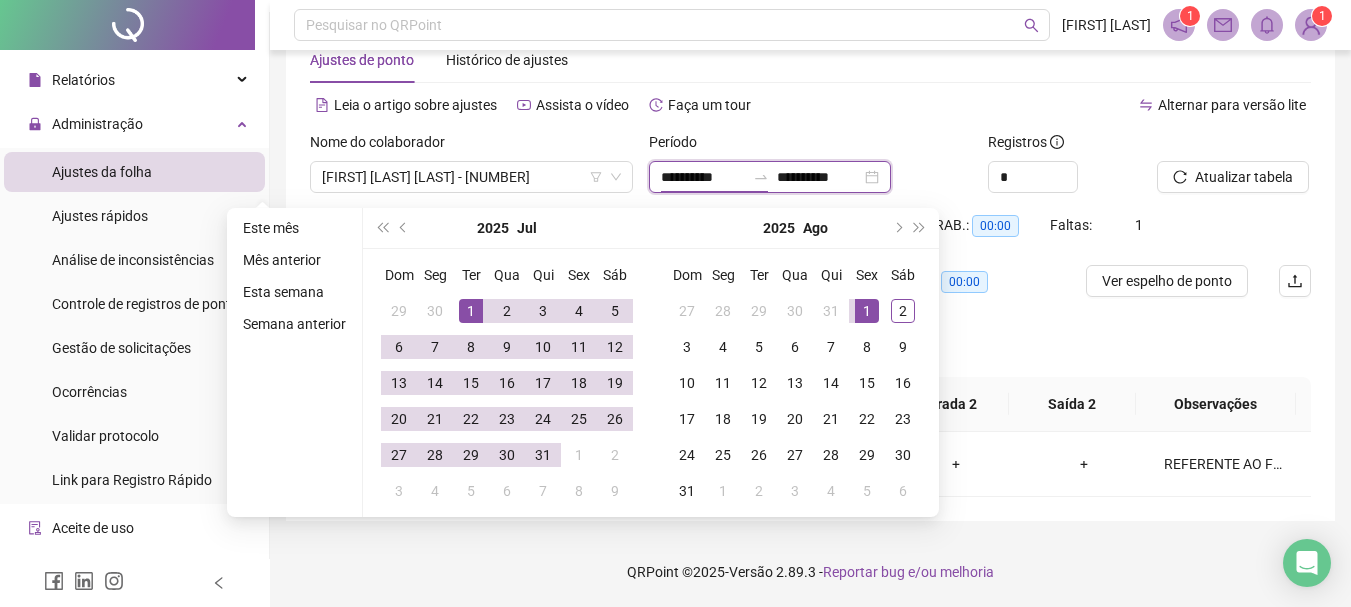 type on "**********" 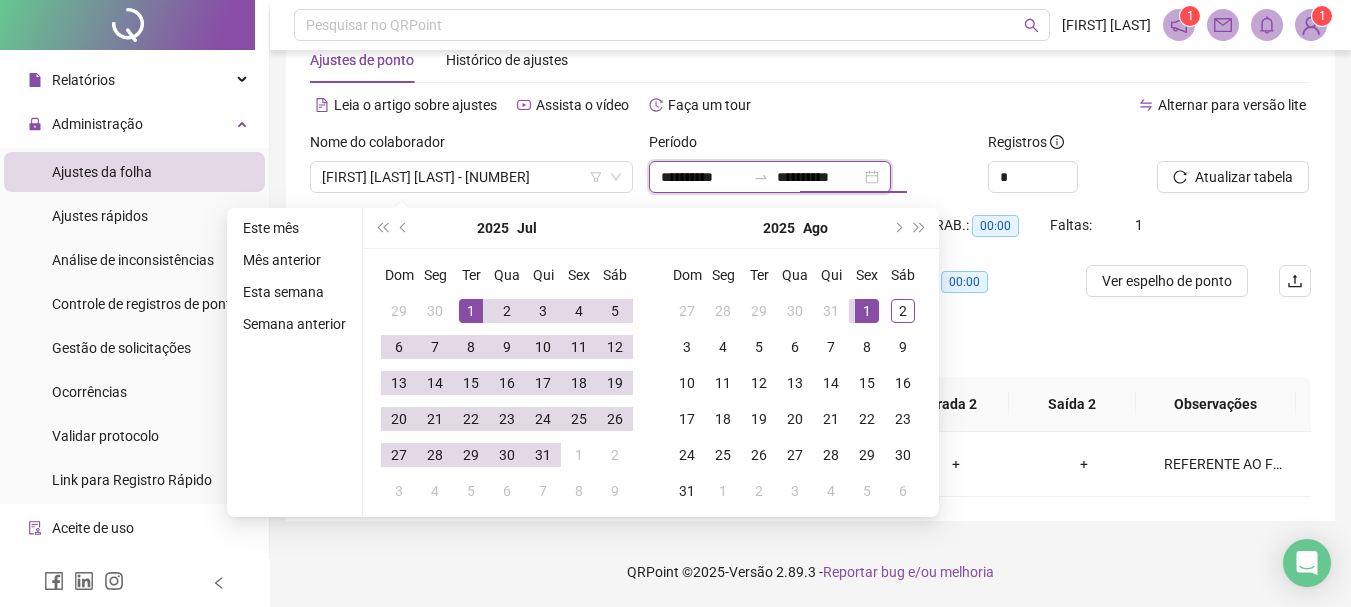 click on "**********" at bounding box center (819, 177) 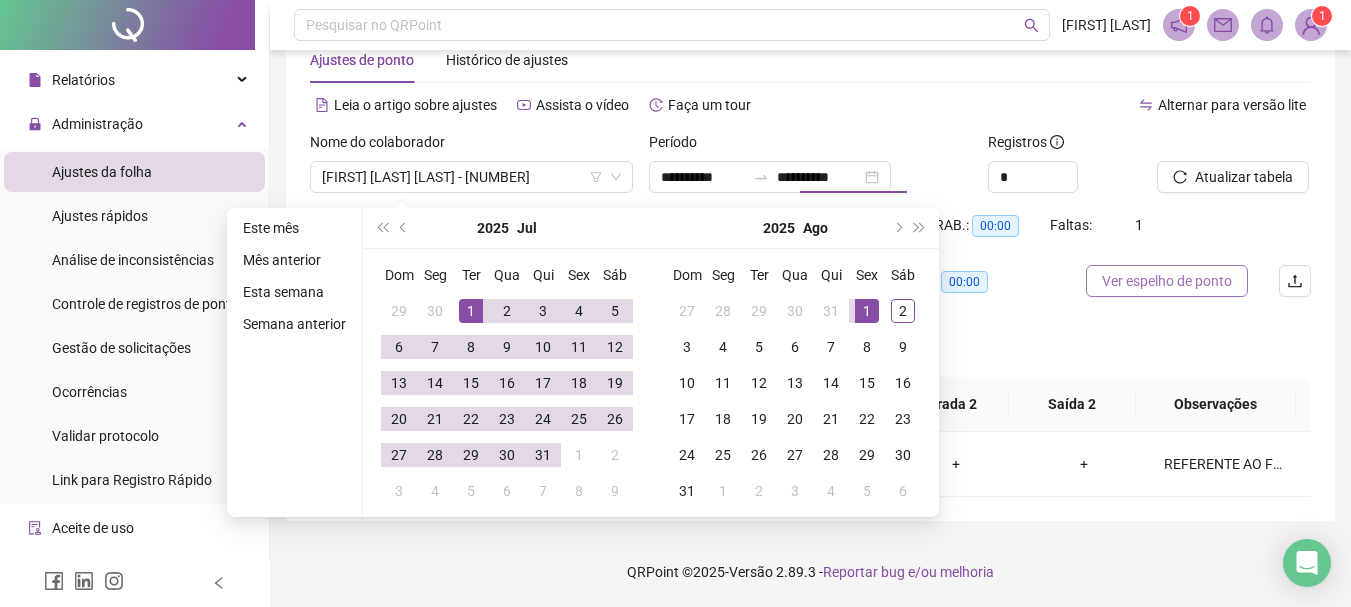 click on "Ver espelho de ponto" at bounding box center [1167, 281] 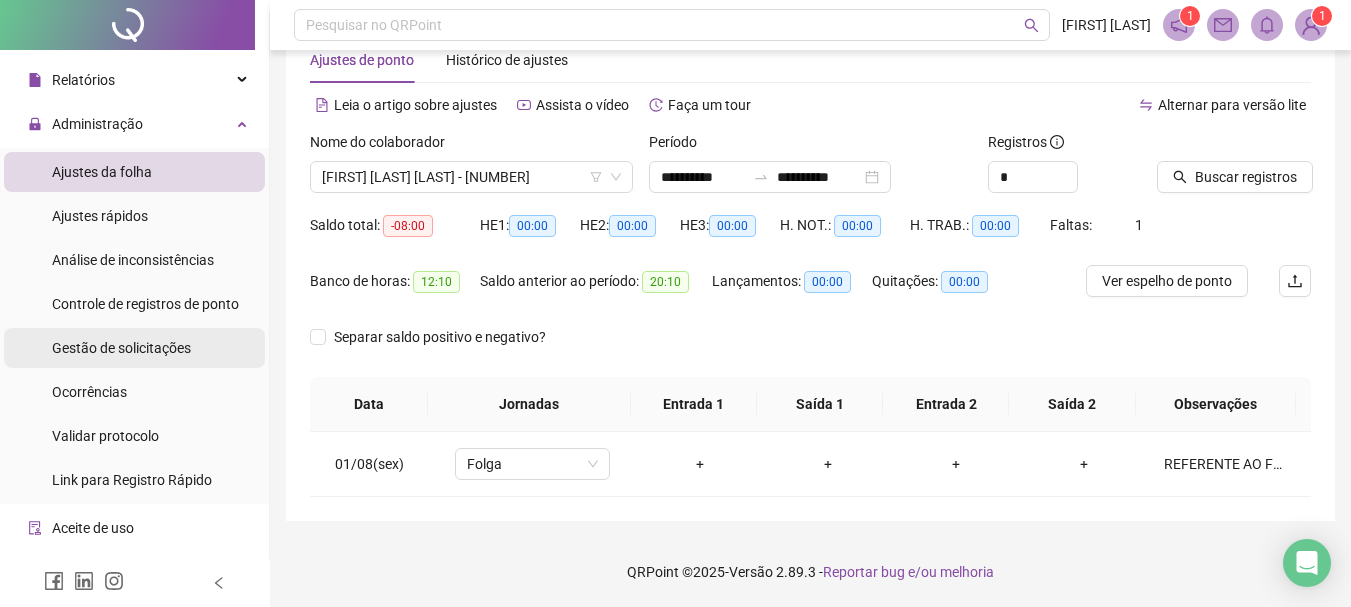 click on "Gestão de solicitações" at bounding box center (121, 348) 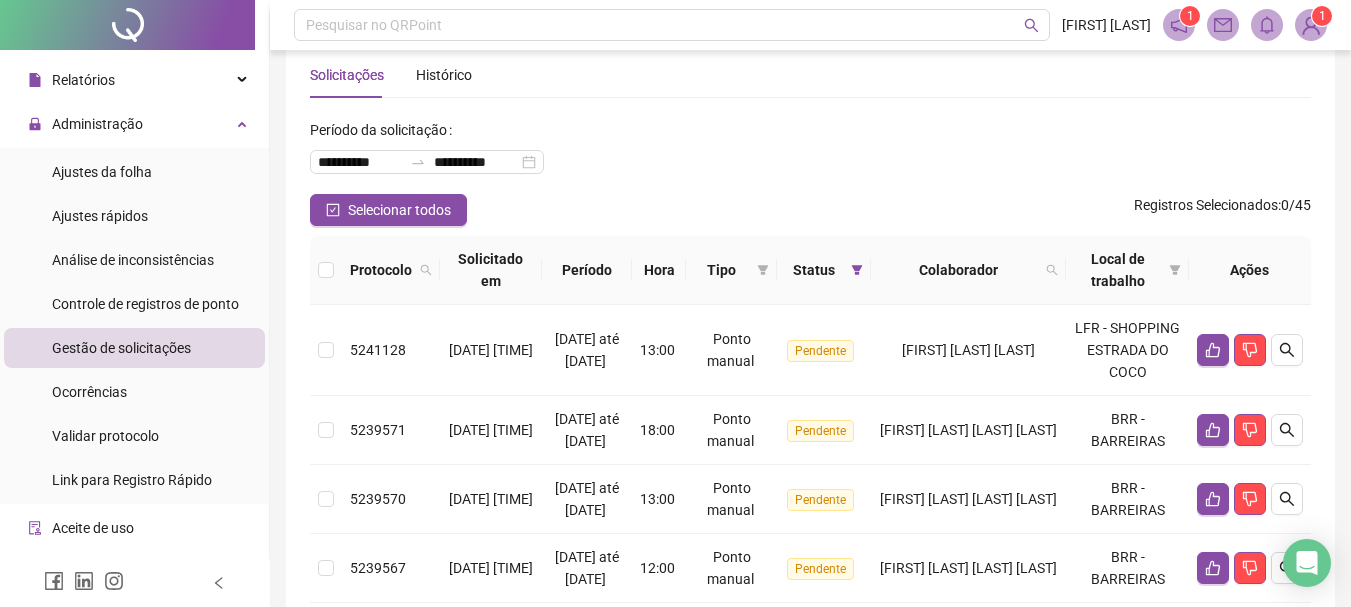 scroll, scrollTop: 0, scrollLeft: 0, axis: both 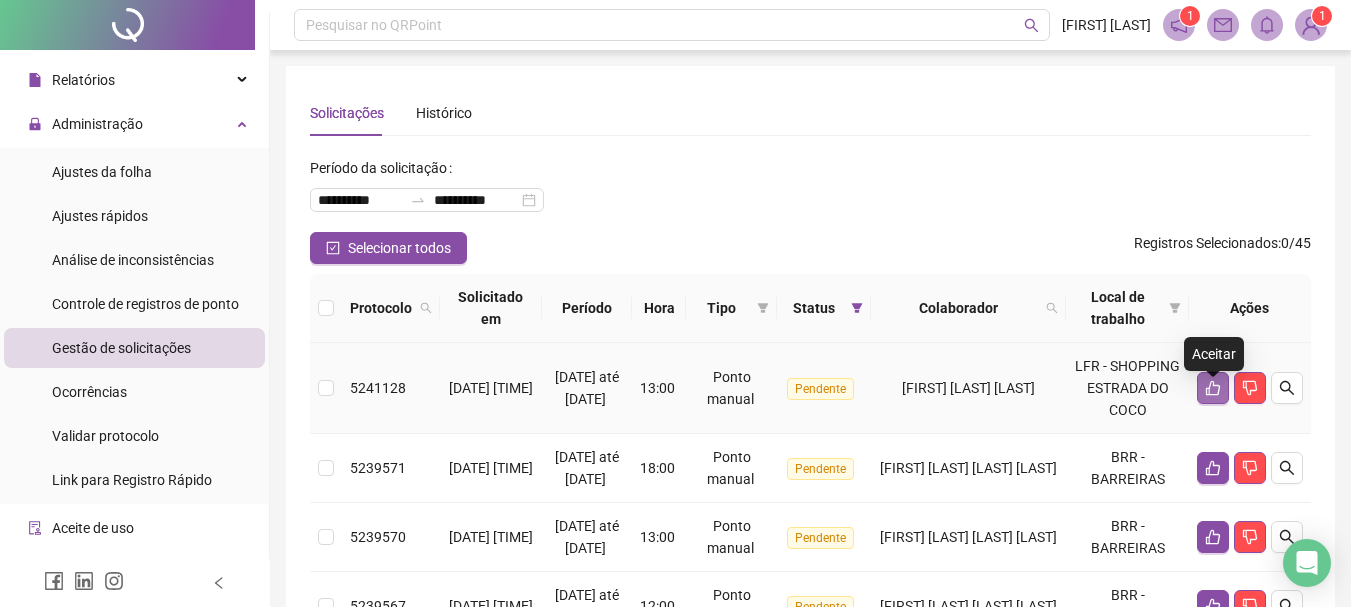 click 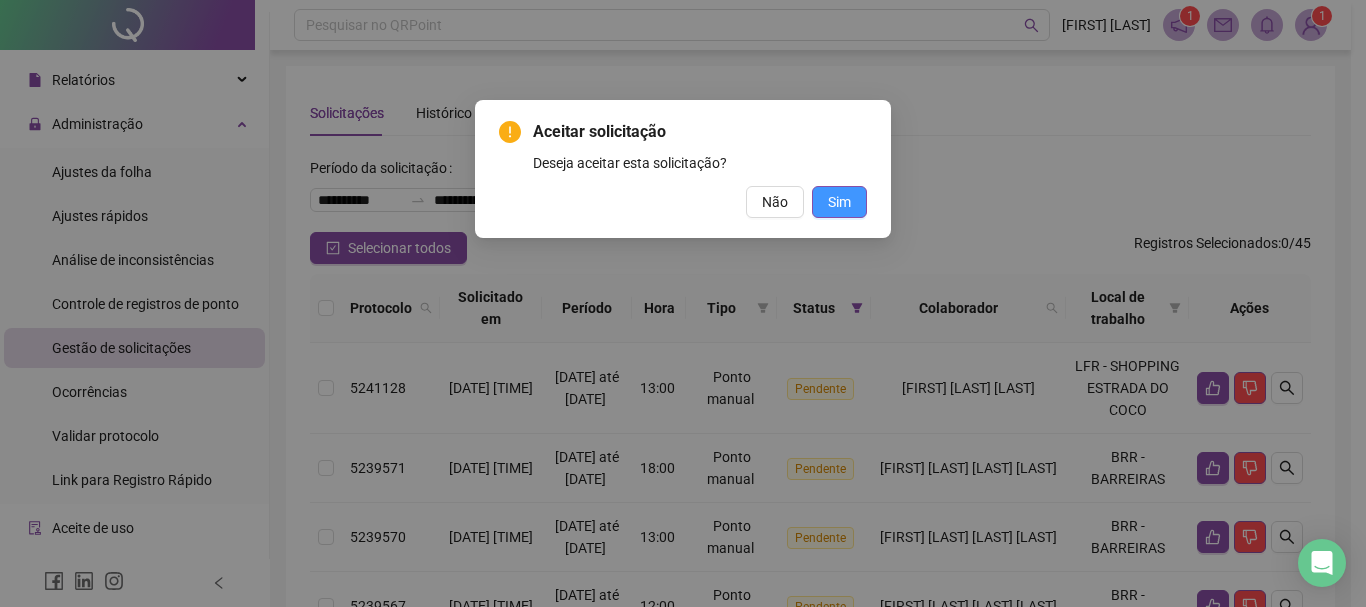click on "Sim" at bounding box center [839, 202] 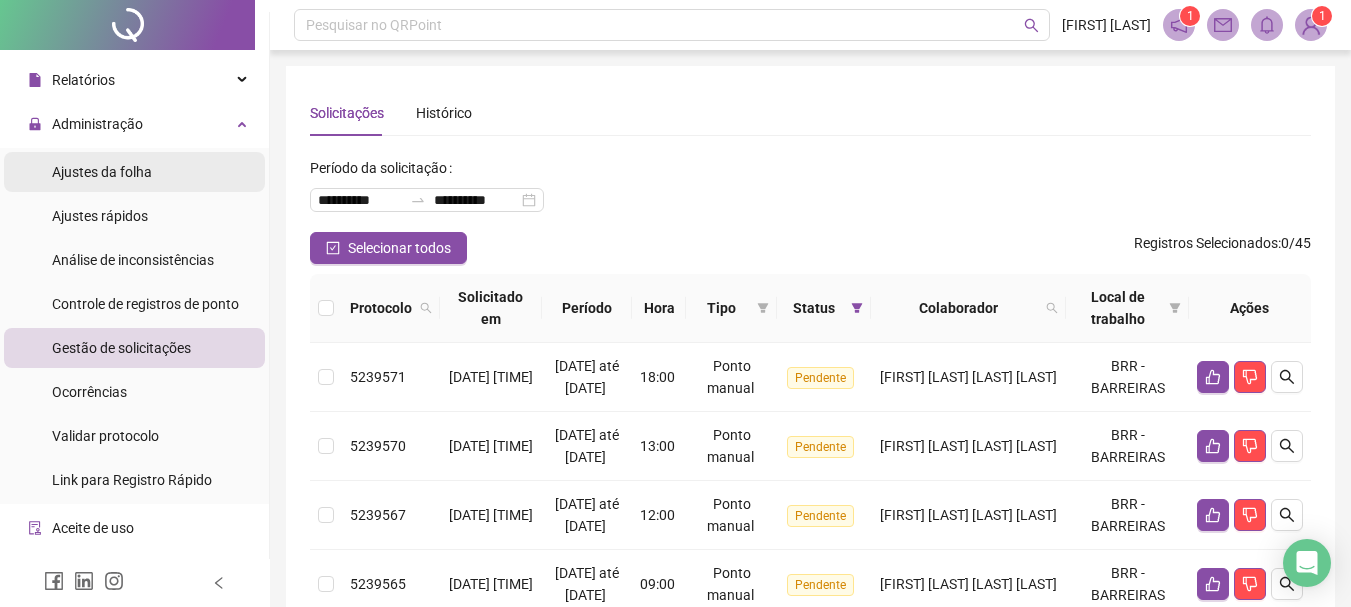 click on "Ajustes da folha" at bounding box center [134, 172] 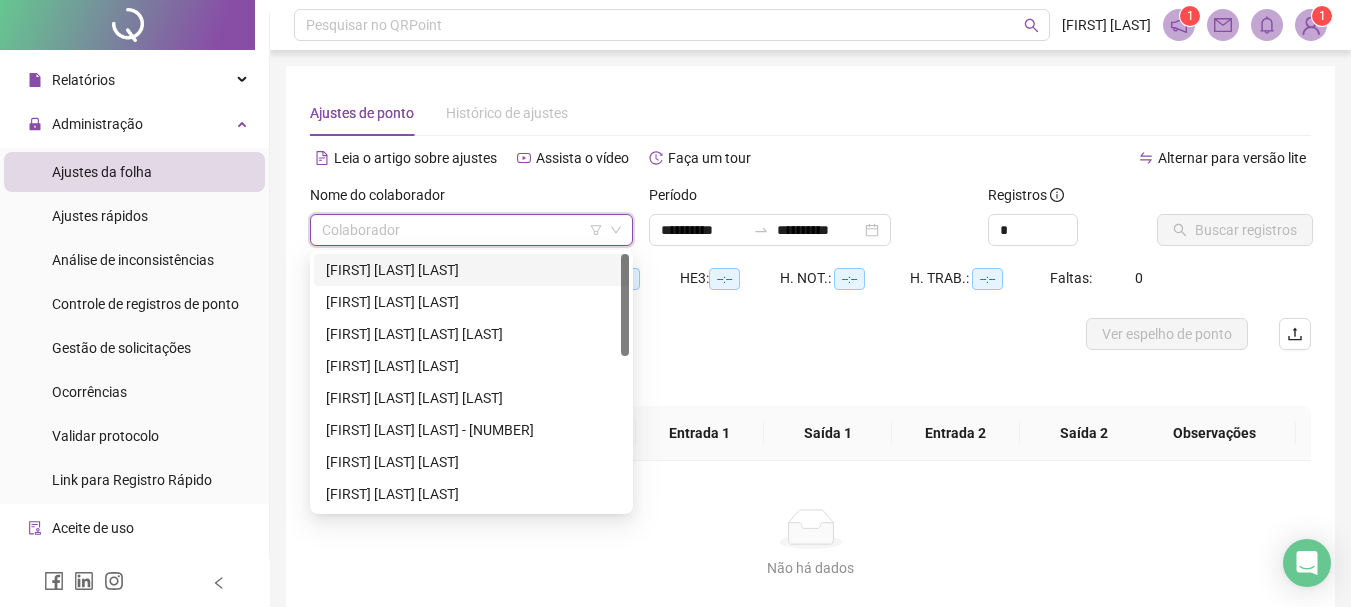click at bounding box center [462, 230] 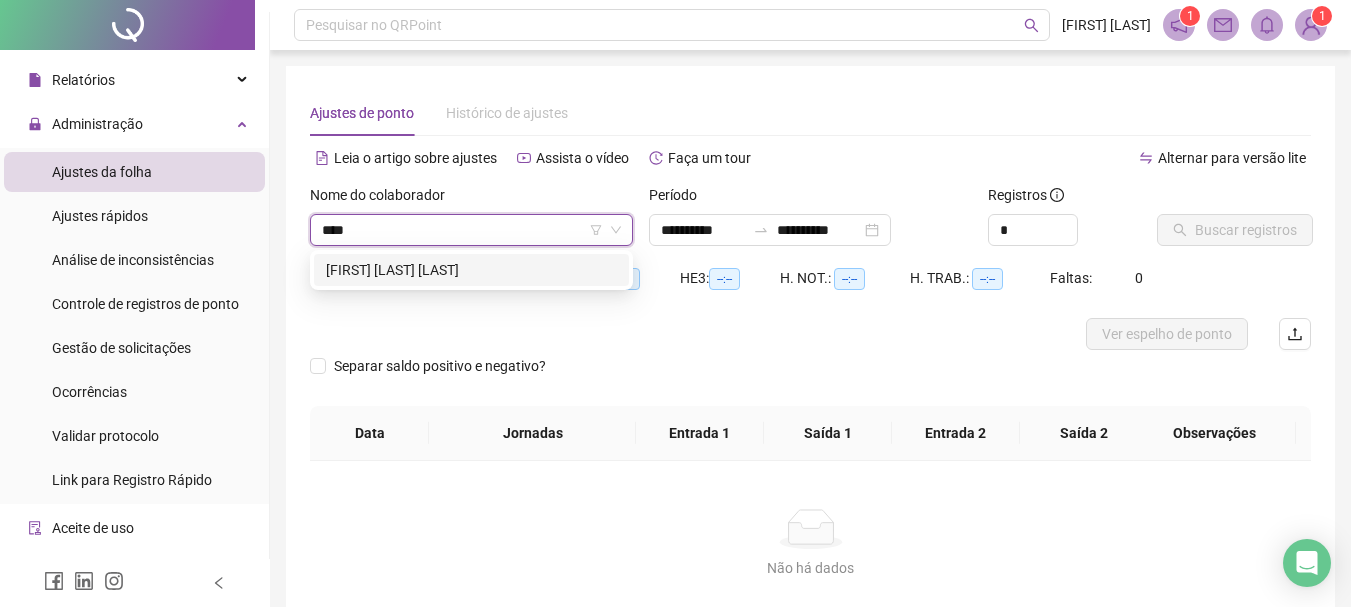 type on "*****" 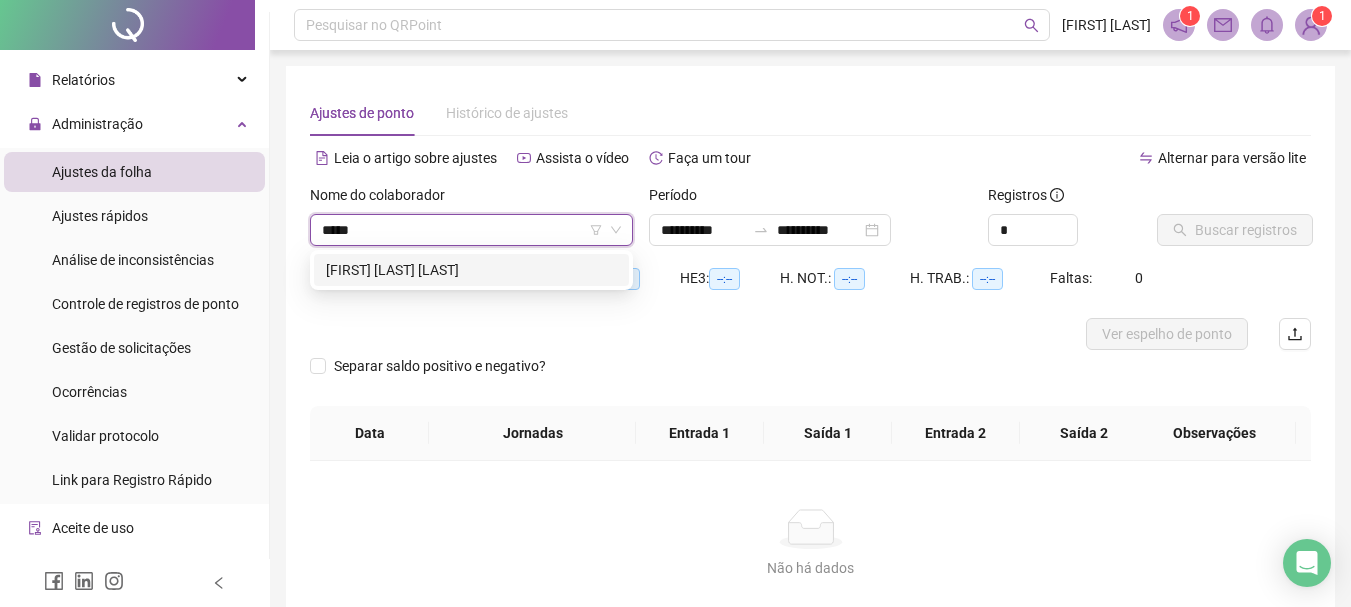 click on "[FIRST] [LAST] [LAST]" at bounding box center (471, 270) 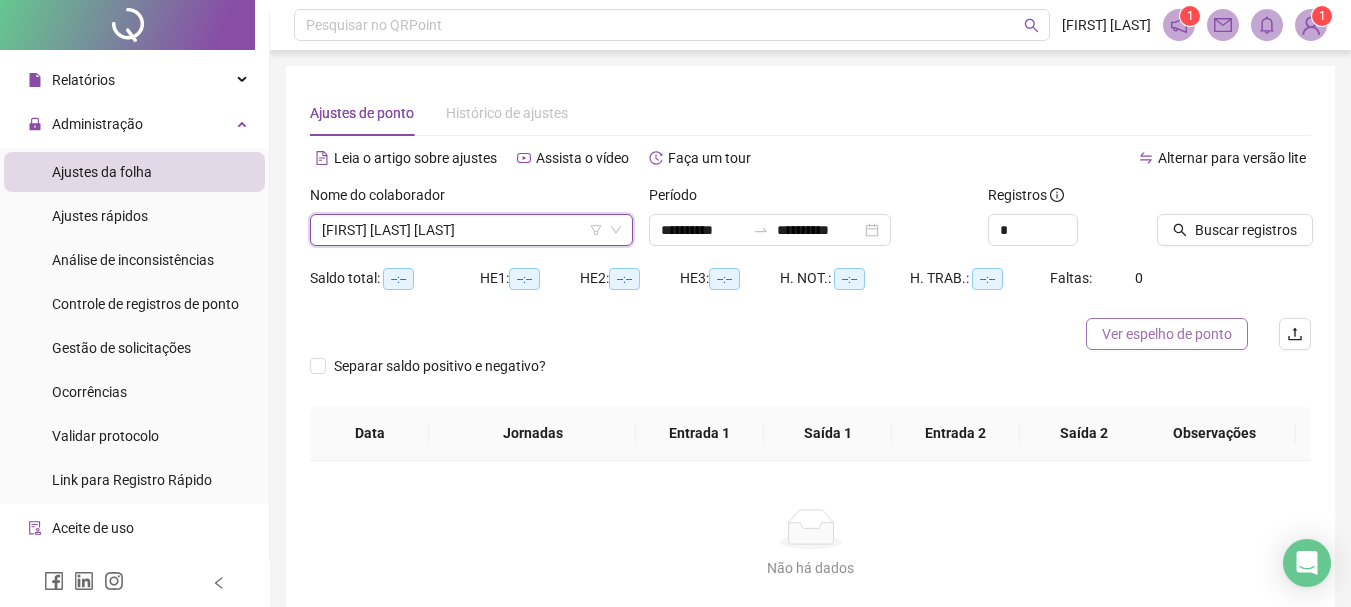 click on "Ver espelho de ponto" at bounding box center [1167, 334] 